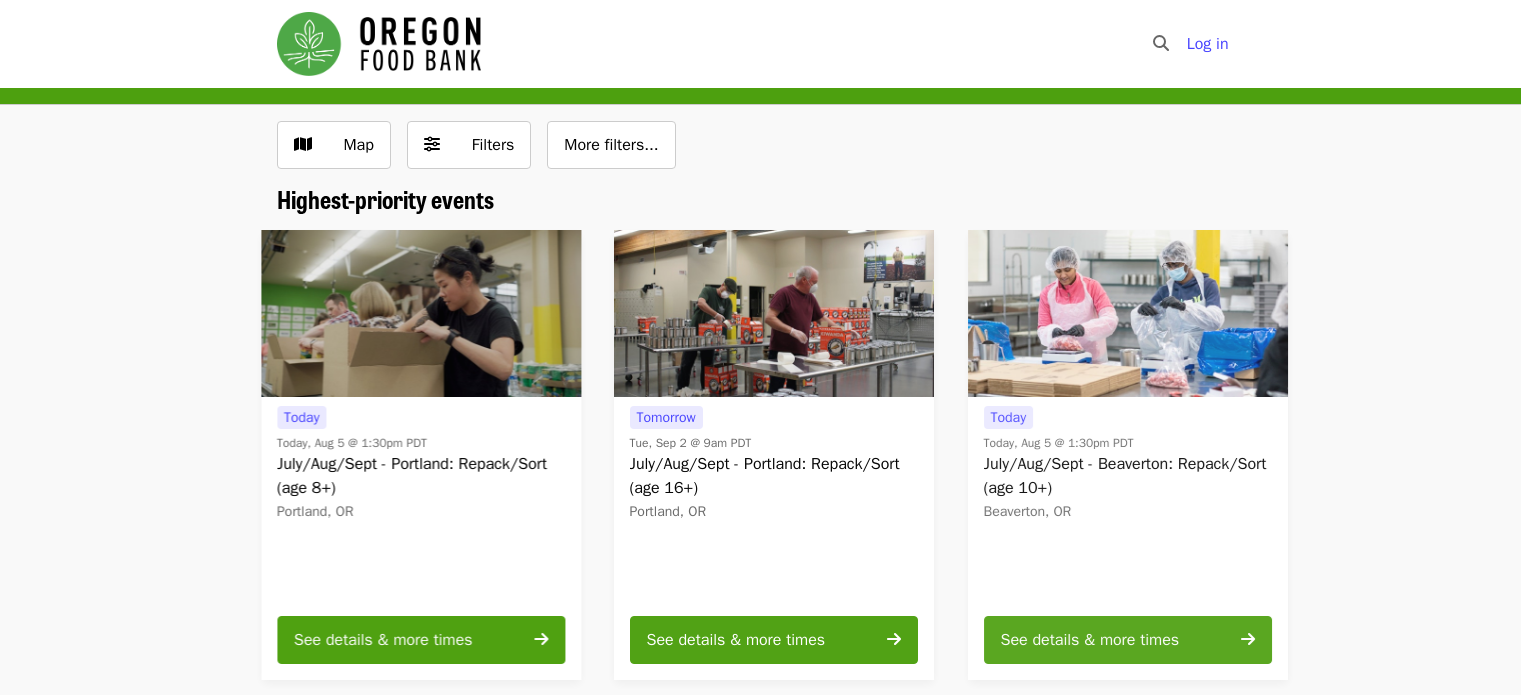 scroll, scrollTop: 0, scrollLeft: 0, axis: both 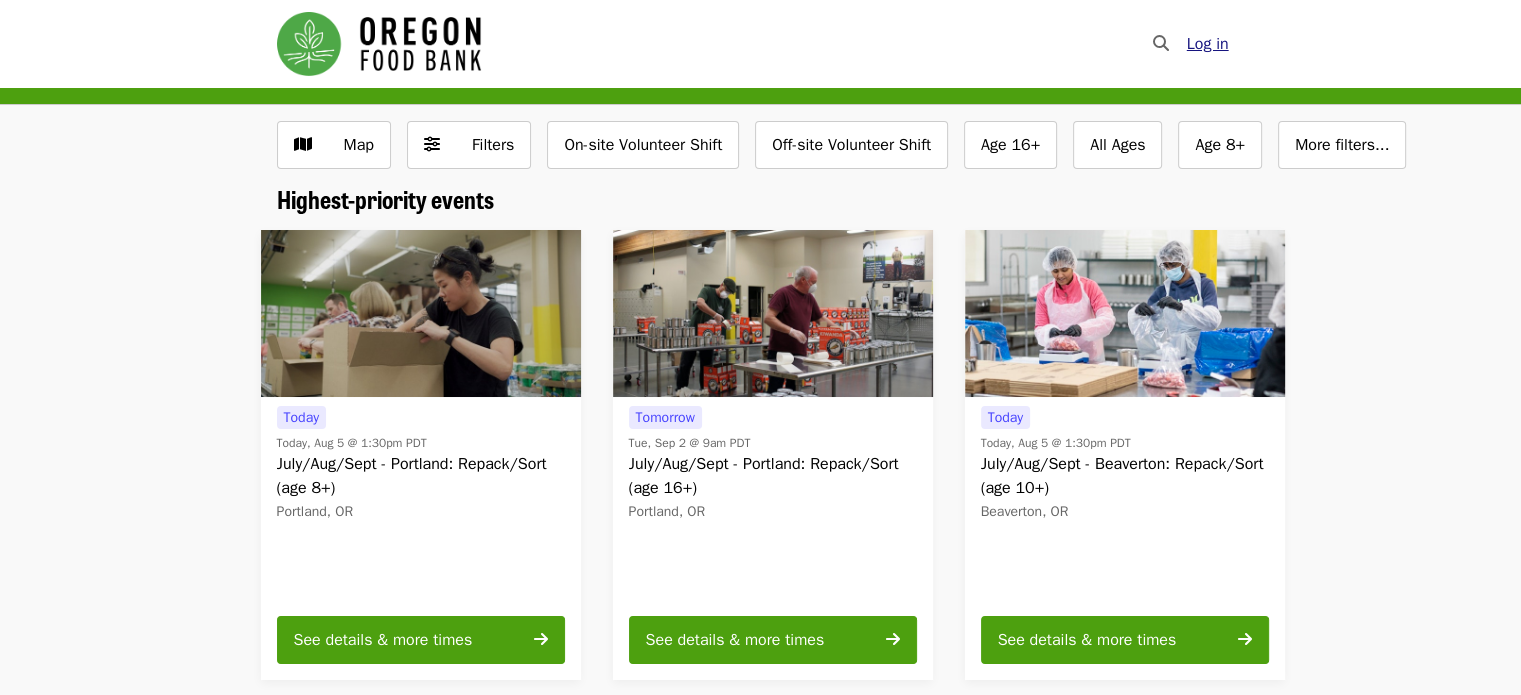 click on "Log in" at bounding box center (1208, 44) 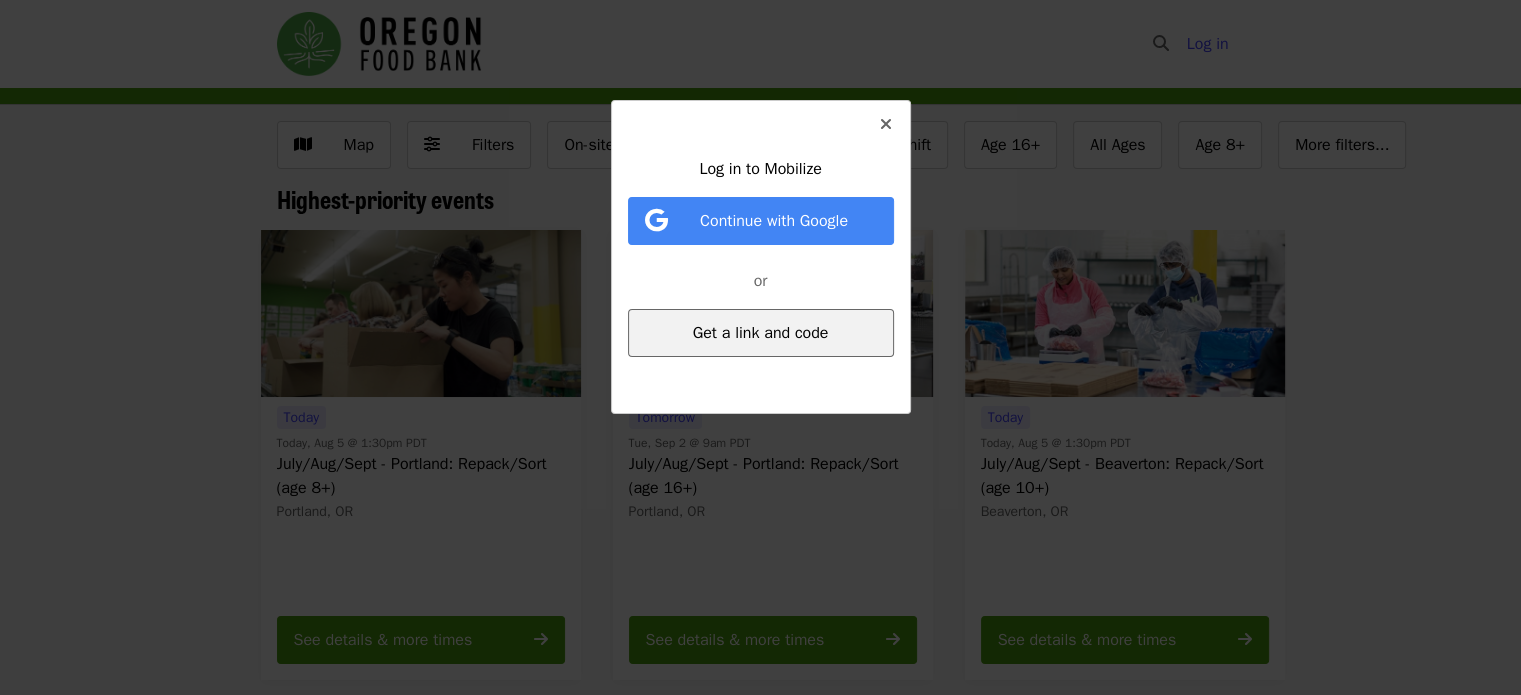 click on "Get a link and code" at bounding box center [761, 333] 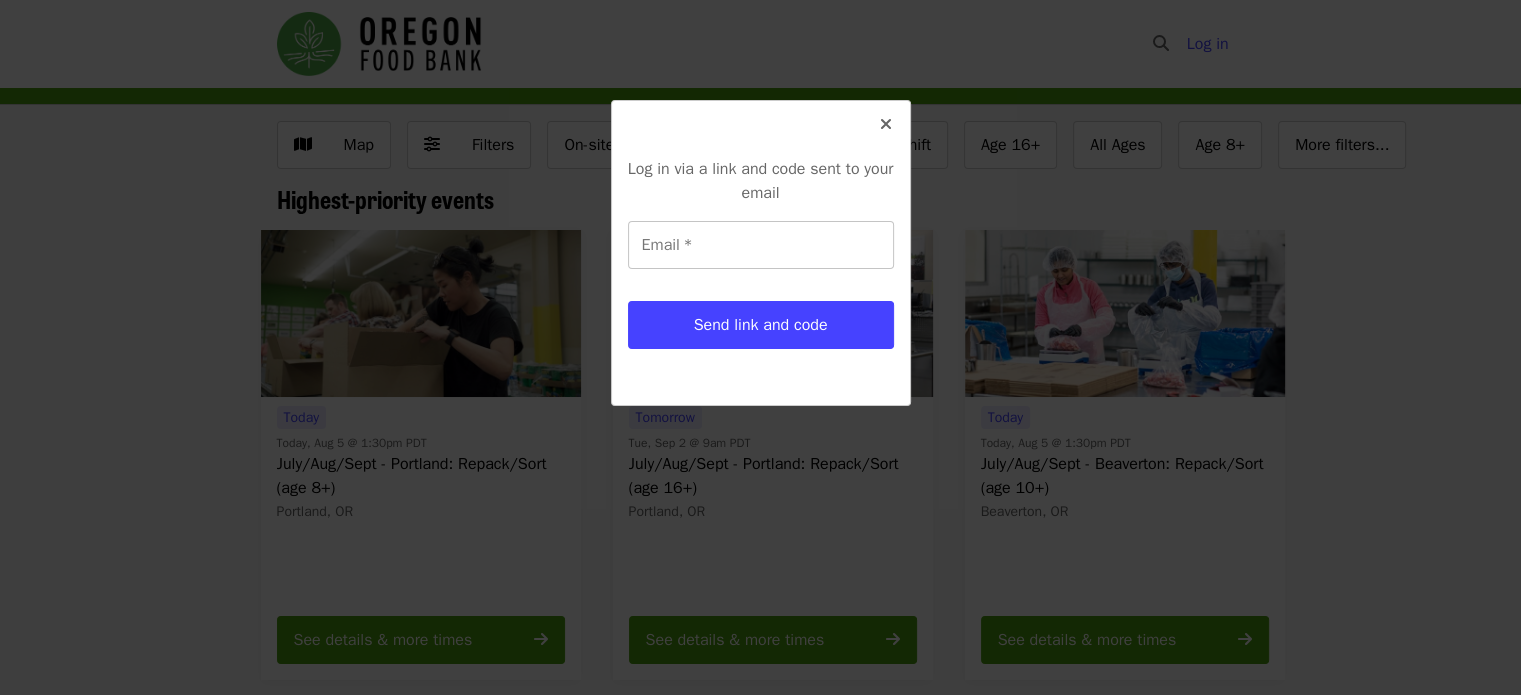 click on "Email   *" at bounding box center (761, 245) 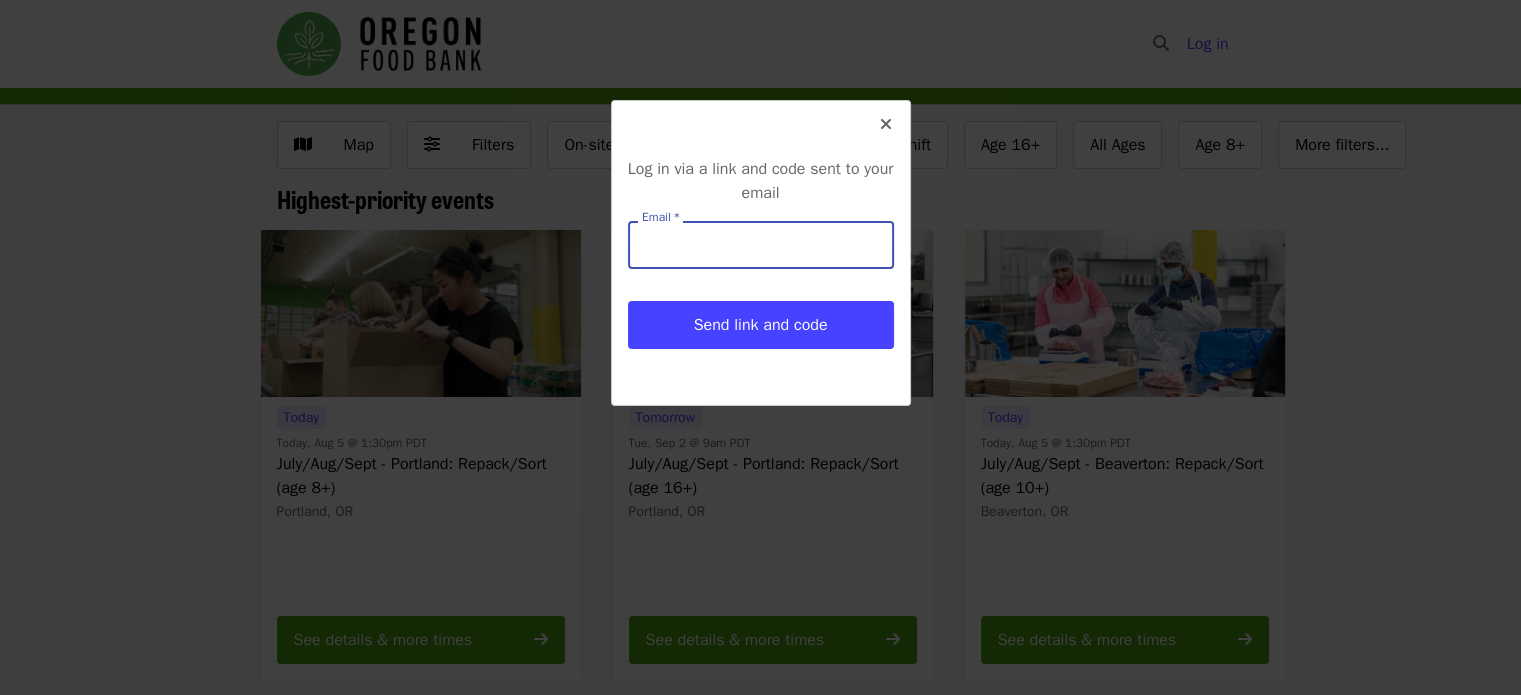 type on "**********" 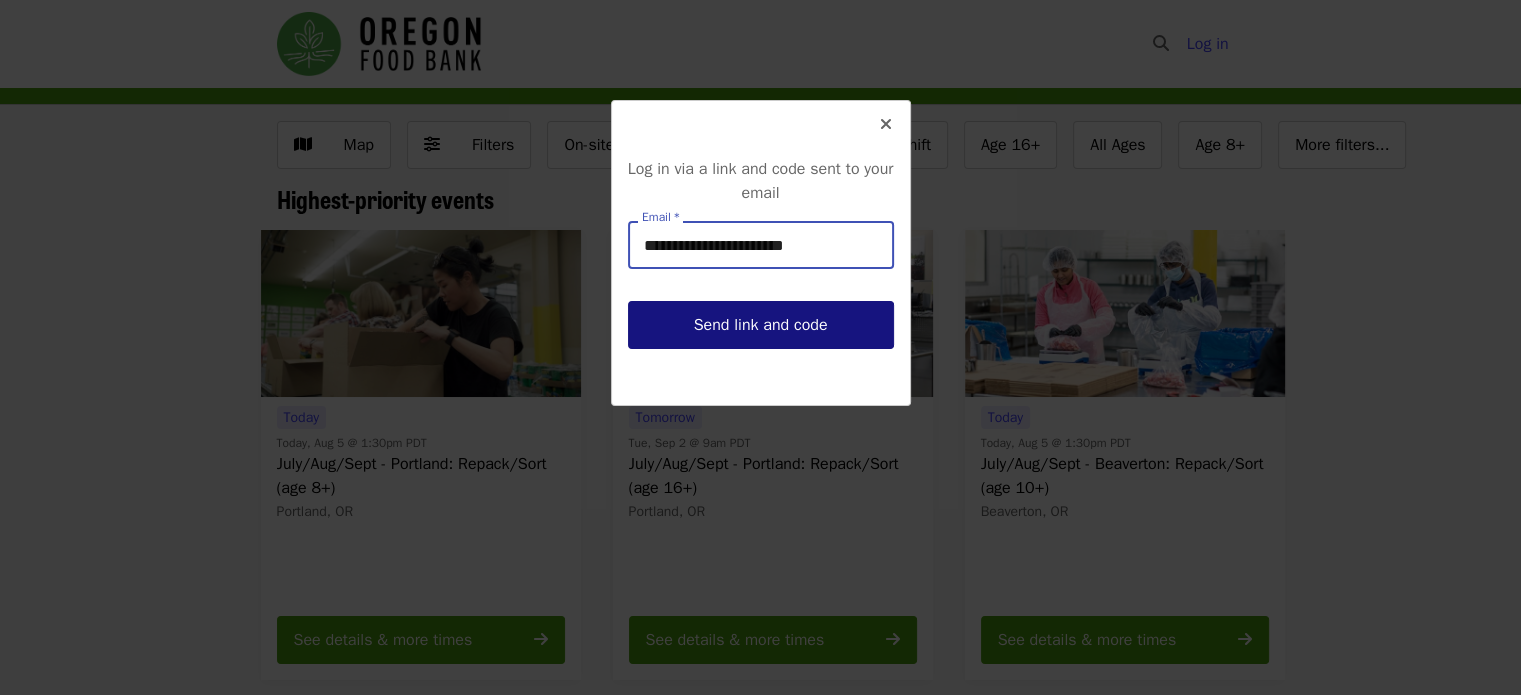 click on "Send link and code" at bounding box center (761, 325) 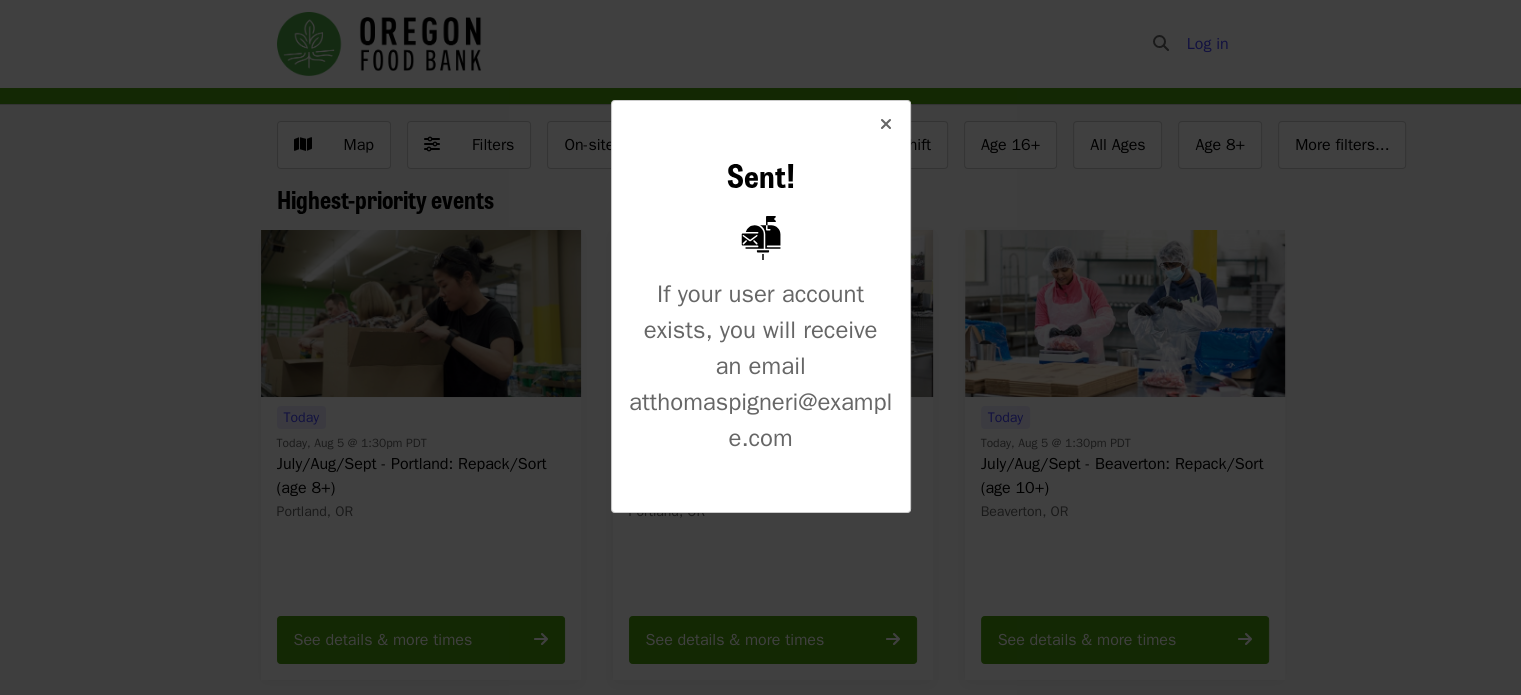 click at bounding box center [886, 124] 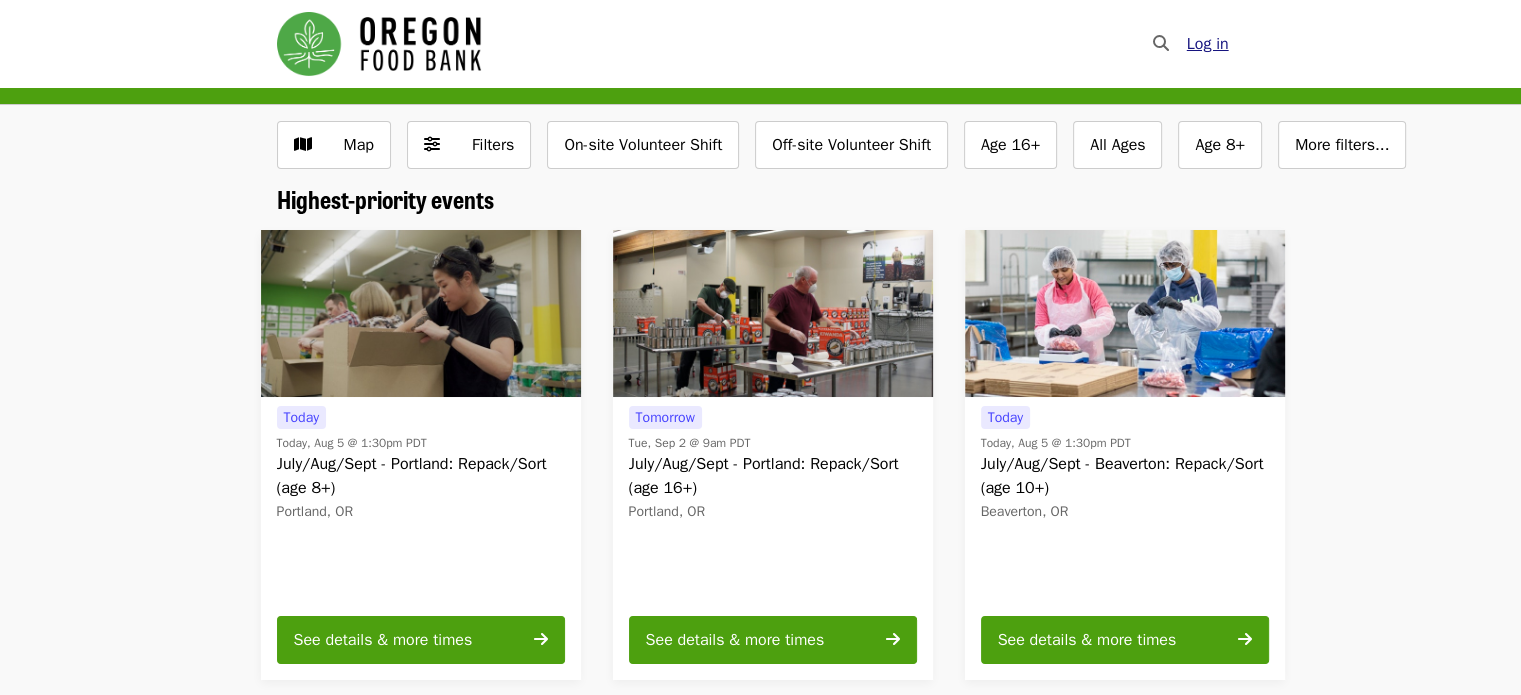 click on "Log in" at bounding box center [1208, 44] 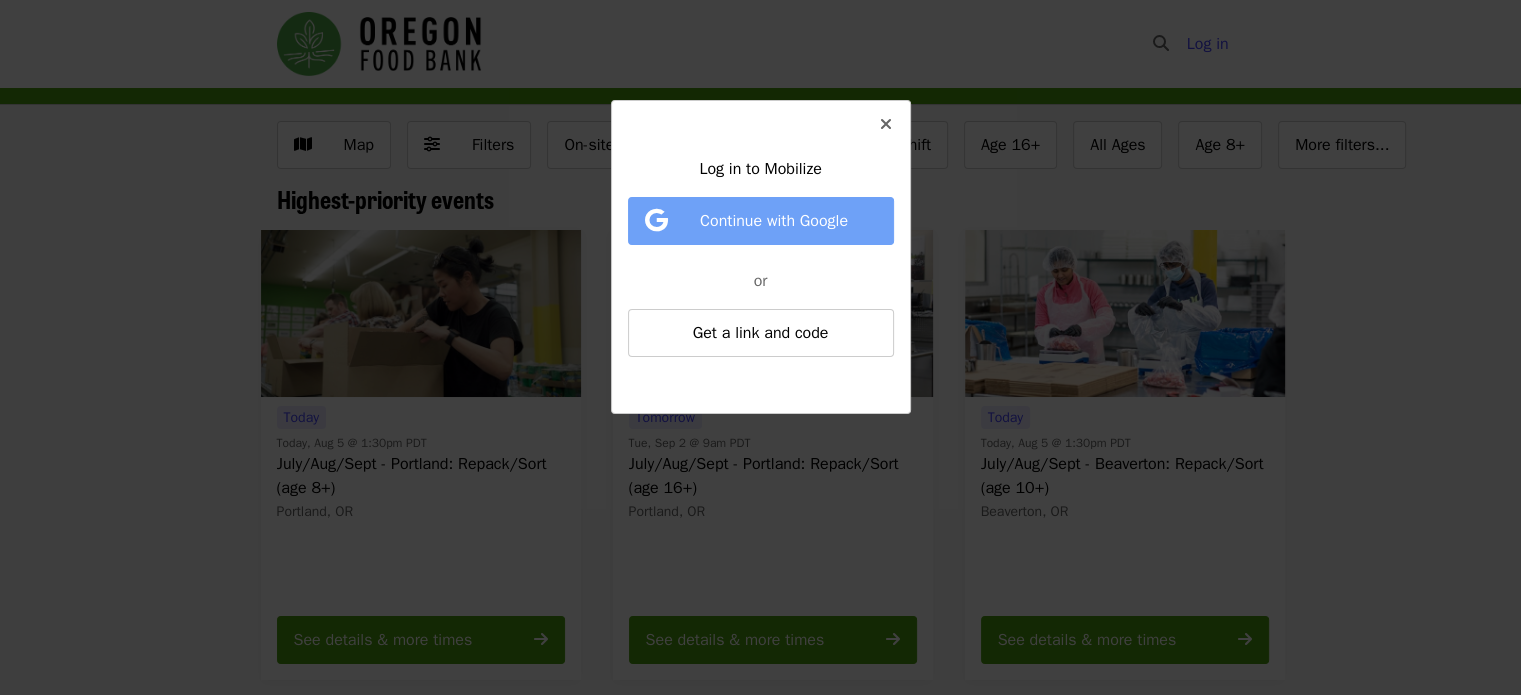 click on "Continue with Google" at bounding box center (774, 221) 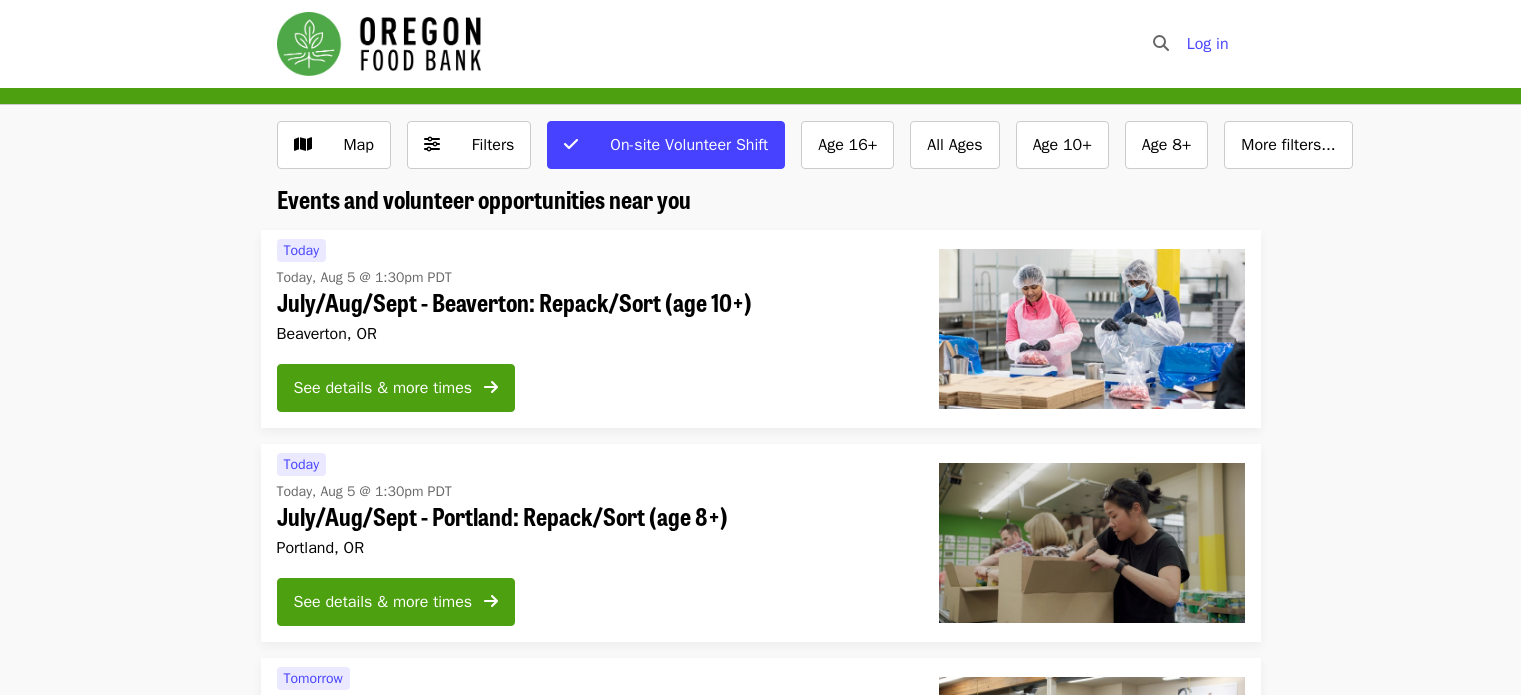 scroll, scrollTop: 0, scrollLeft: 0, axis: both 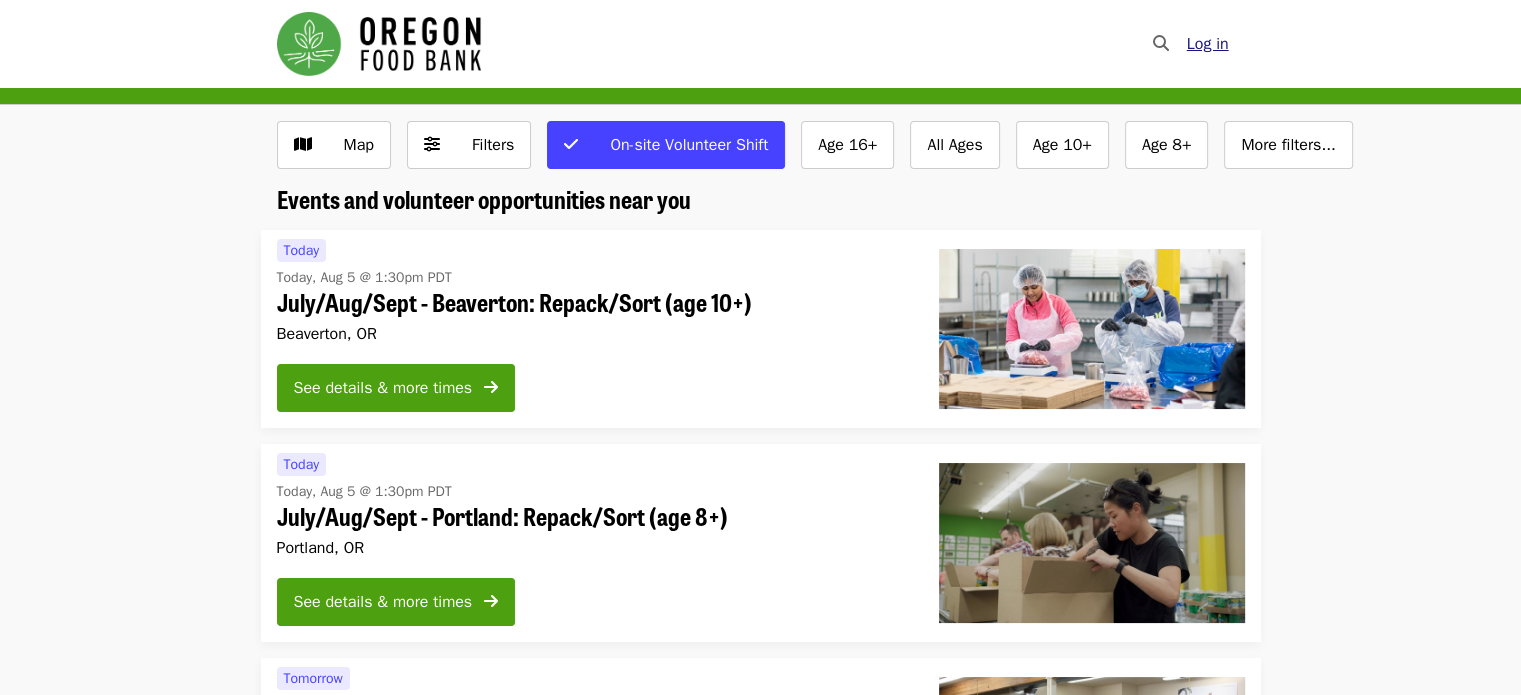 click on "Log in" at bounding box center [1208, 44] 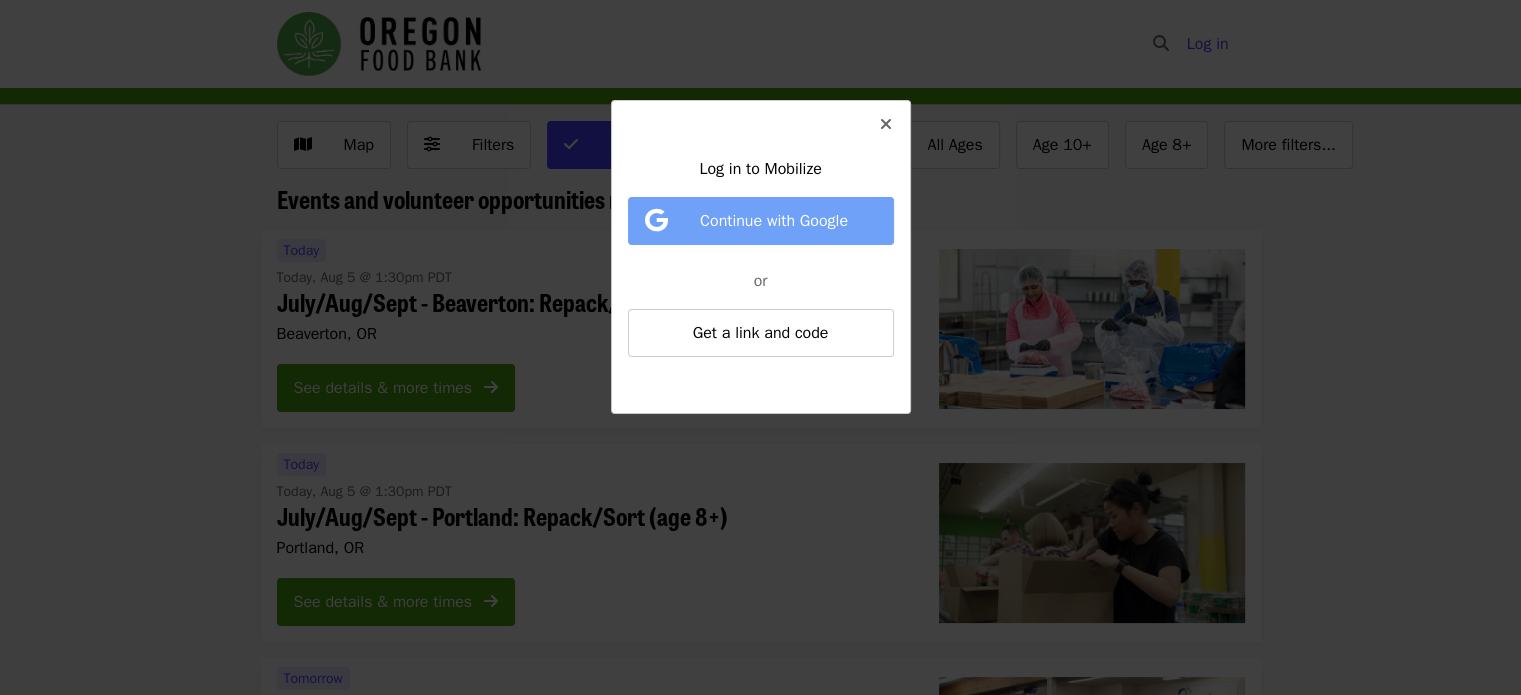 click on "Continue with Google" at bounding box center [774, 221] 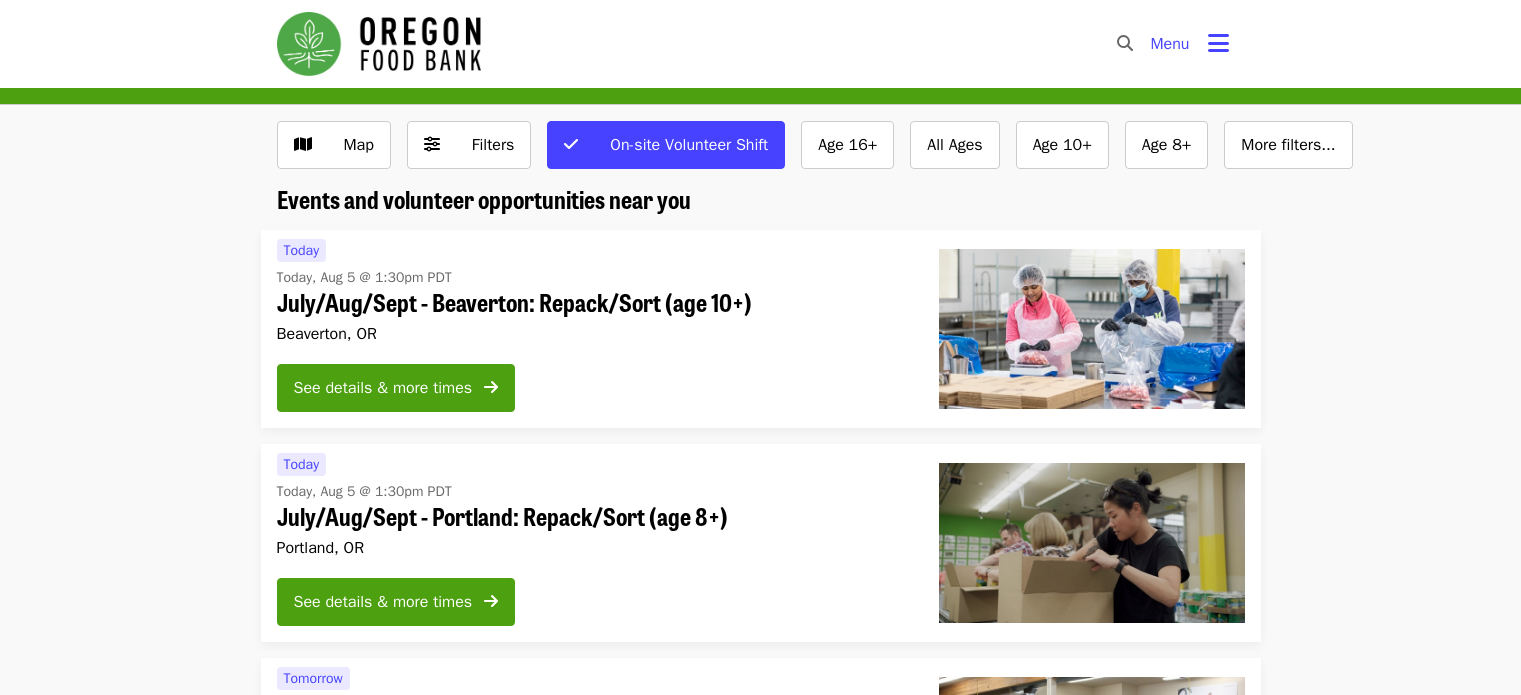 scroll, scrollTop: 0, scrollLeft: 0, axis: both 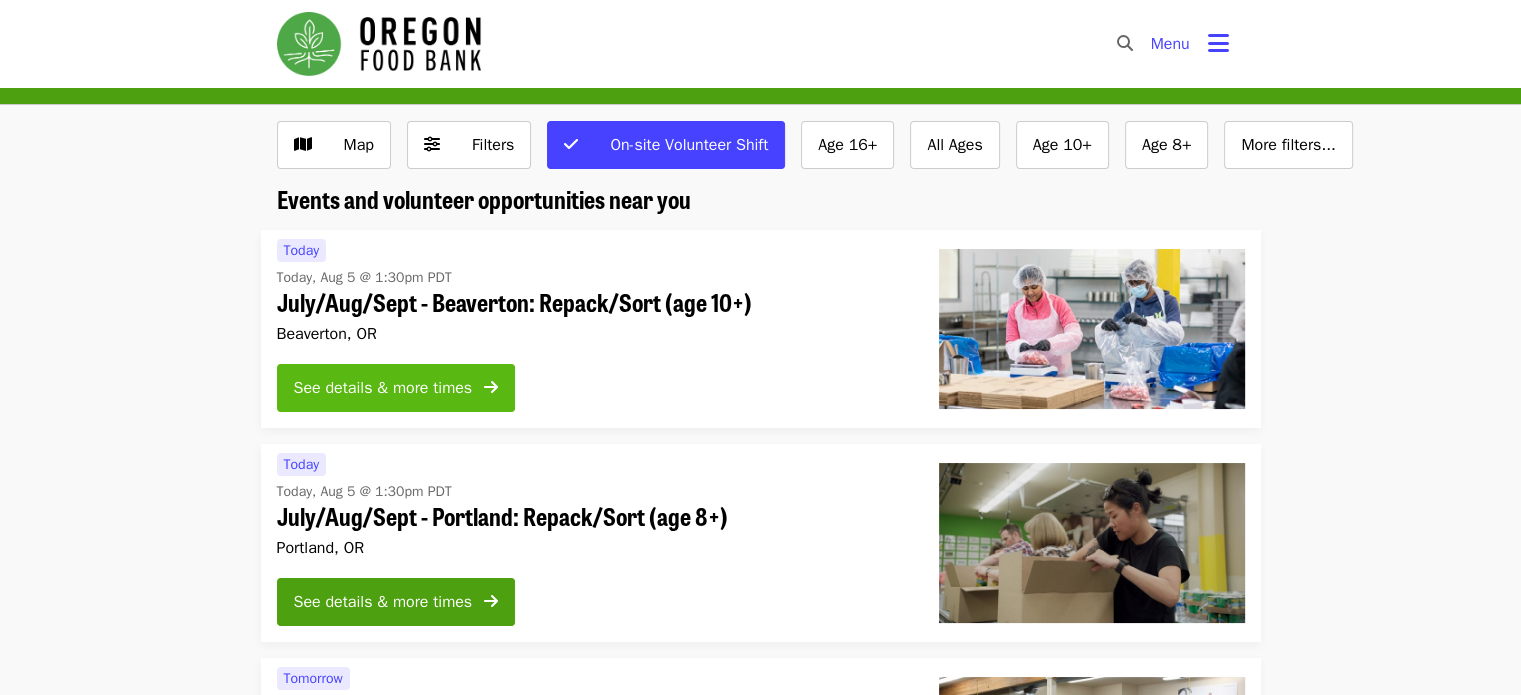 click on "See details & more times" at bounding box center (383, 388) 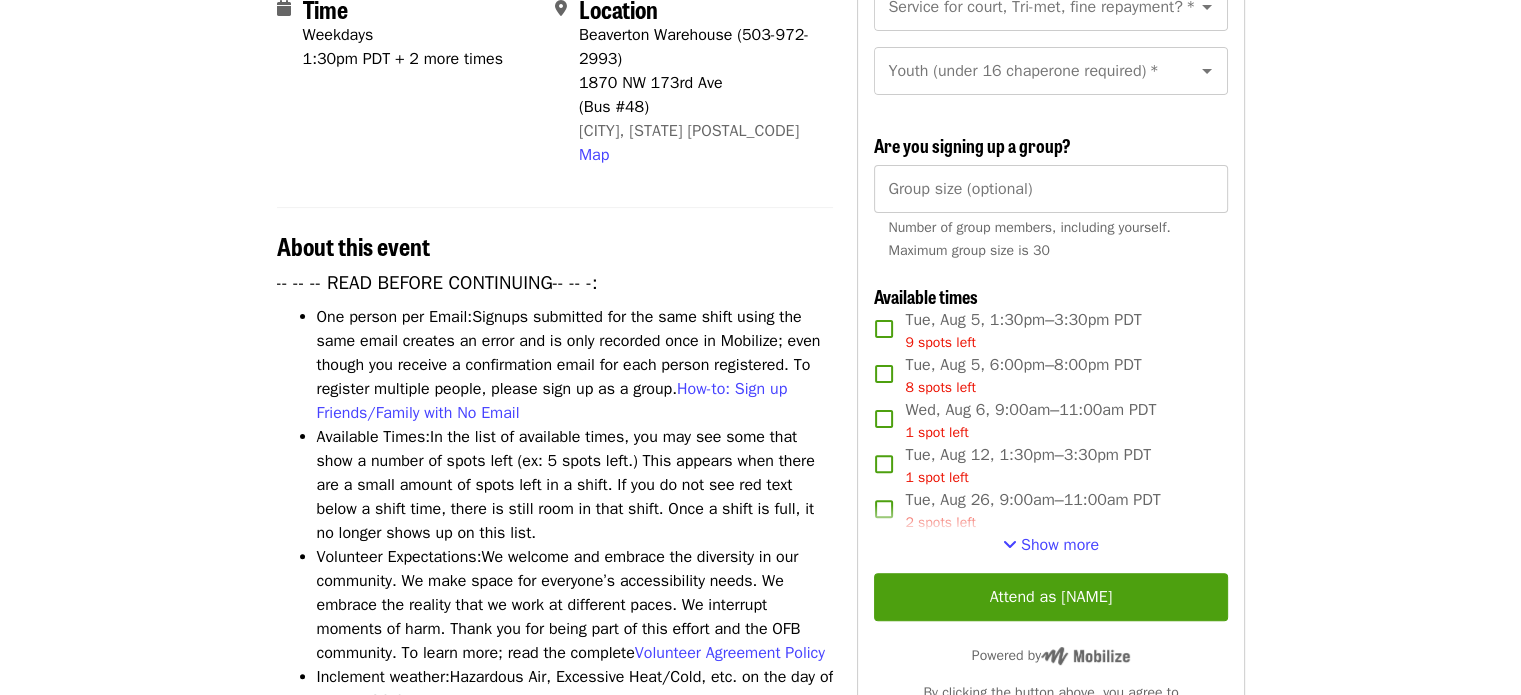 scroll, scrollTop: 600, scrollLeft: 0, axis: vertical 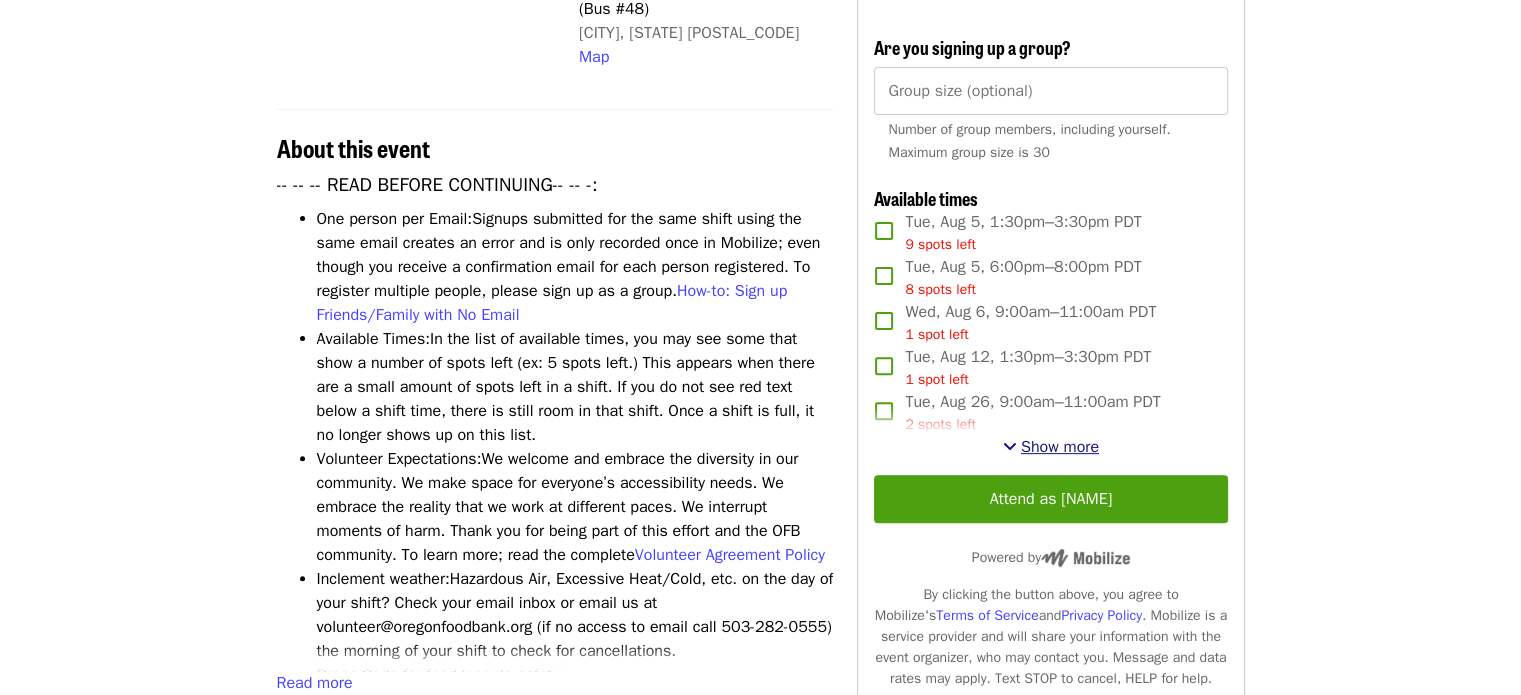 click on "Show more" at bounding box center [1060, 447] 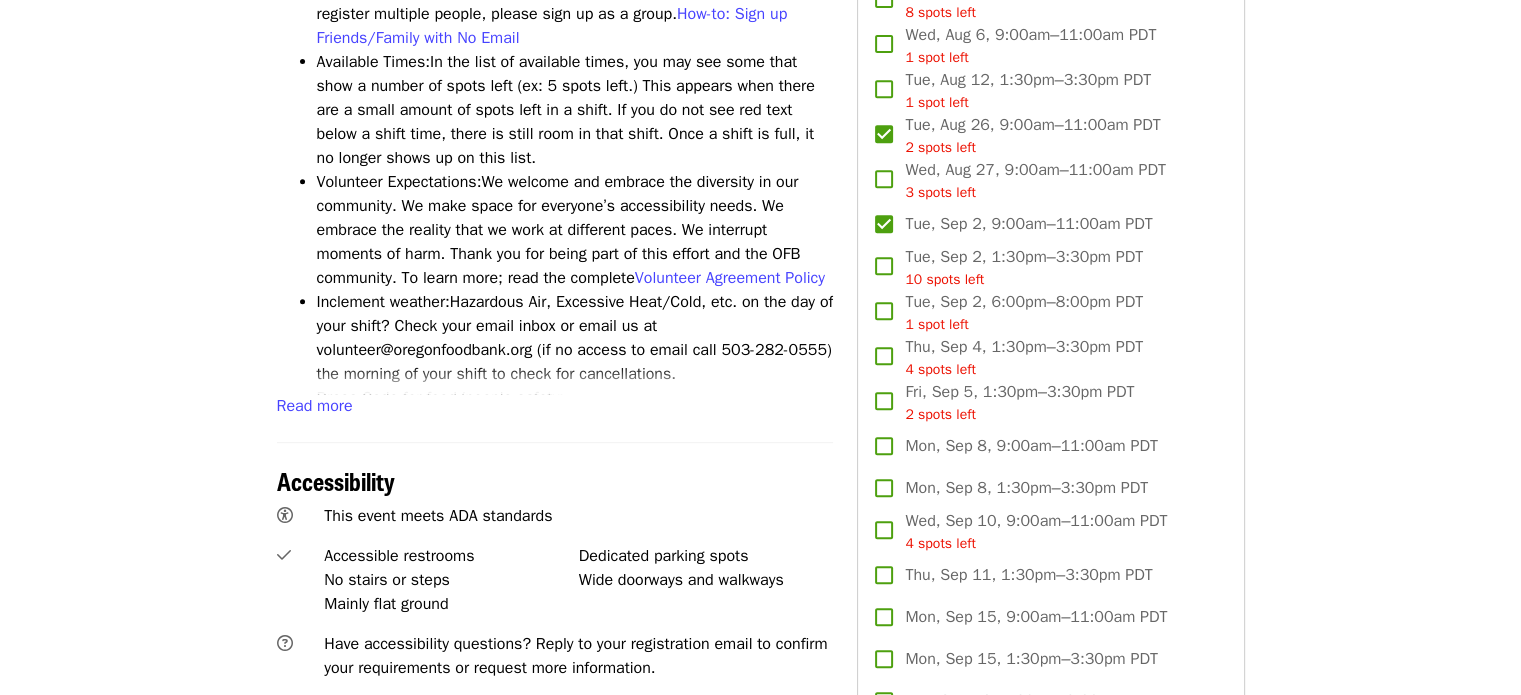 scroll, scrollTop: 900, scrollLeft: 0, axis: vertical 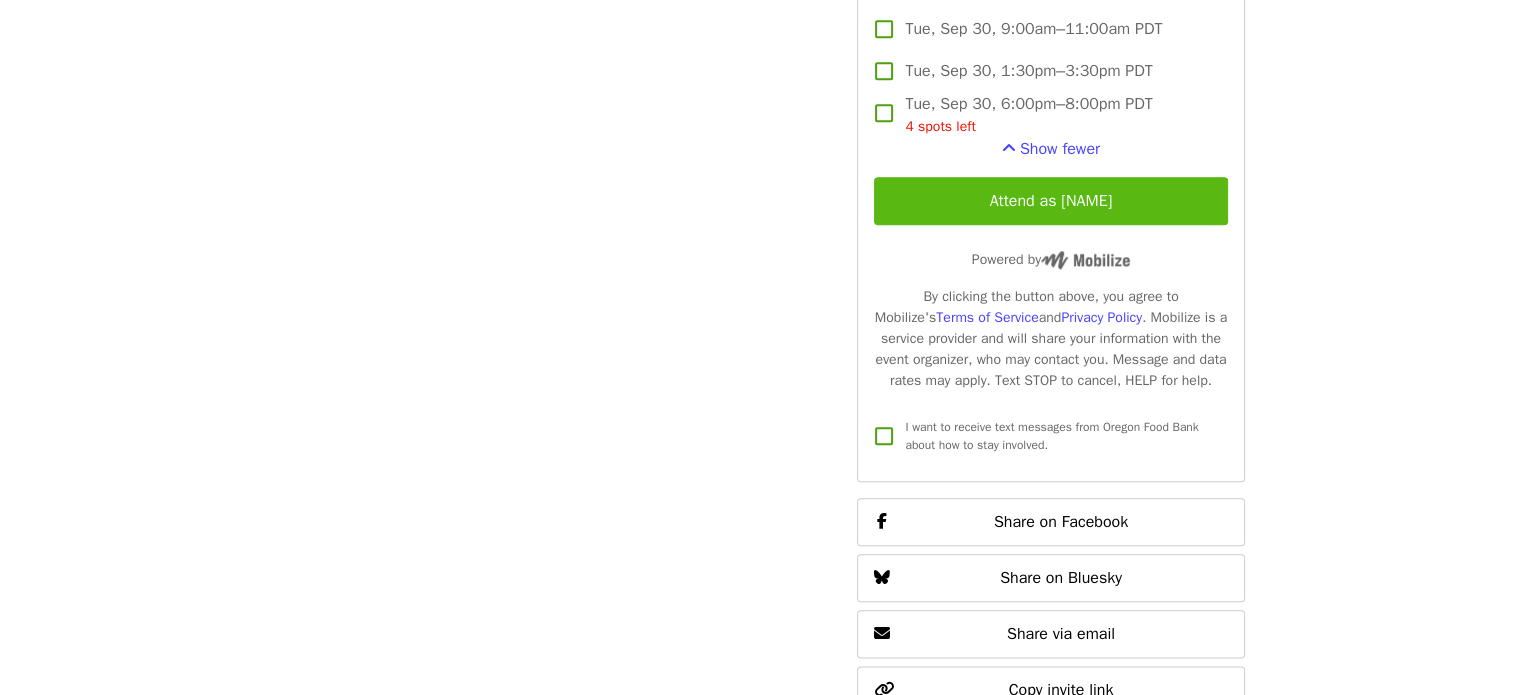 click on "Attend as [FIRST]" at bounding box center [1050, 201] 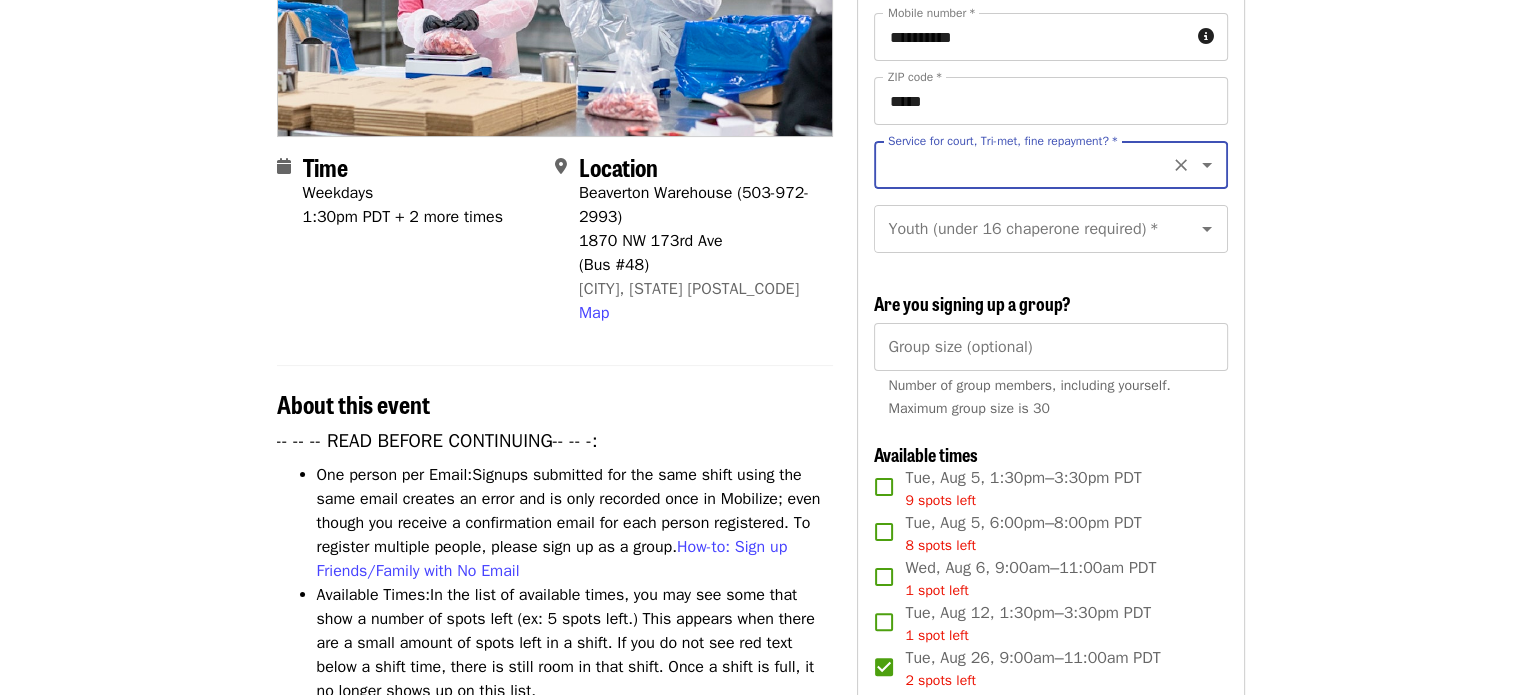 scroll, scrollTop: 289, scrollLeft: 0, axis: vertical 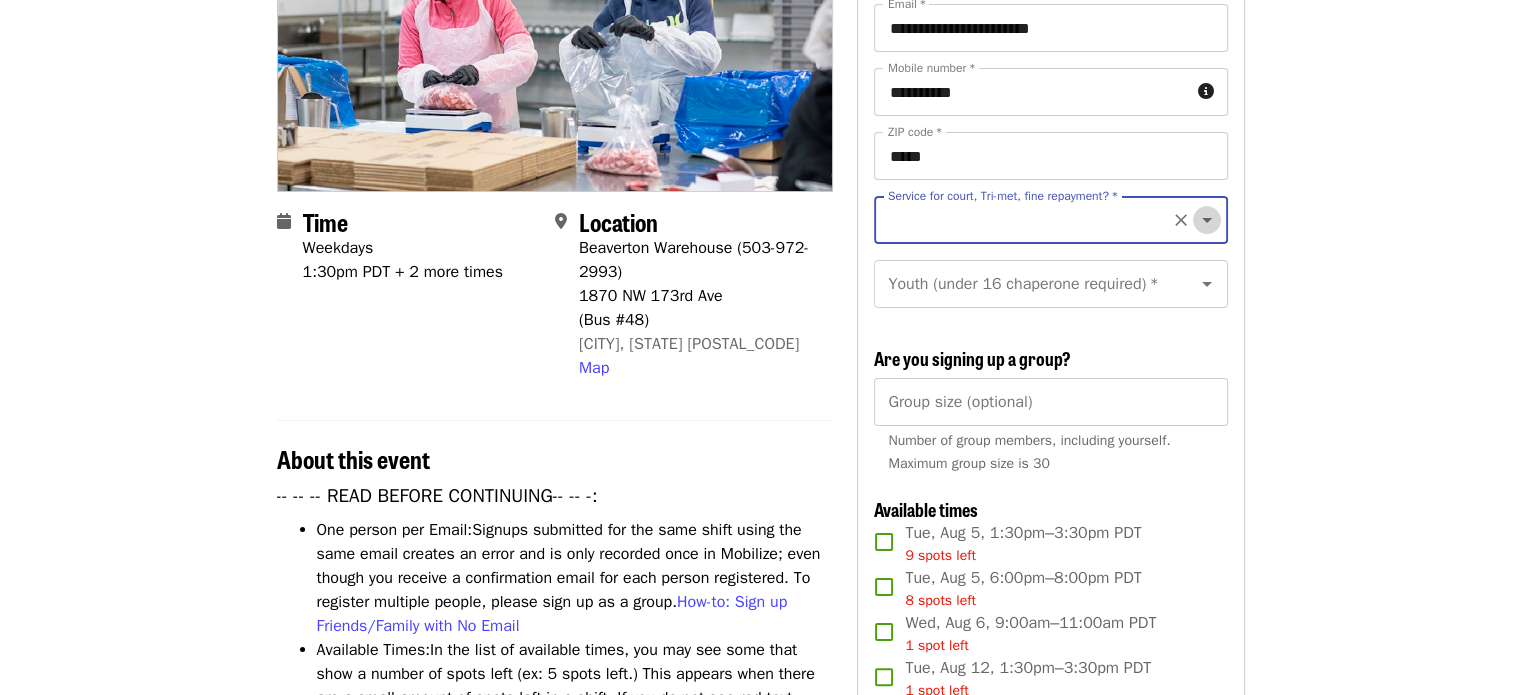 click 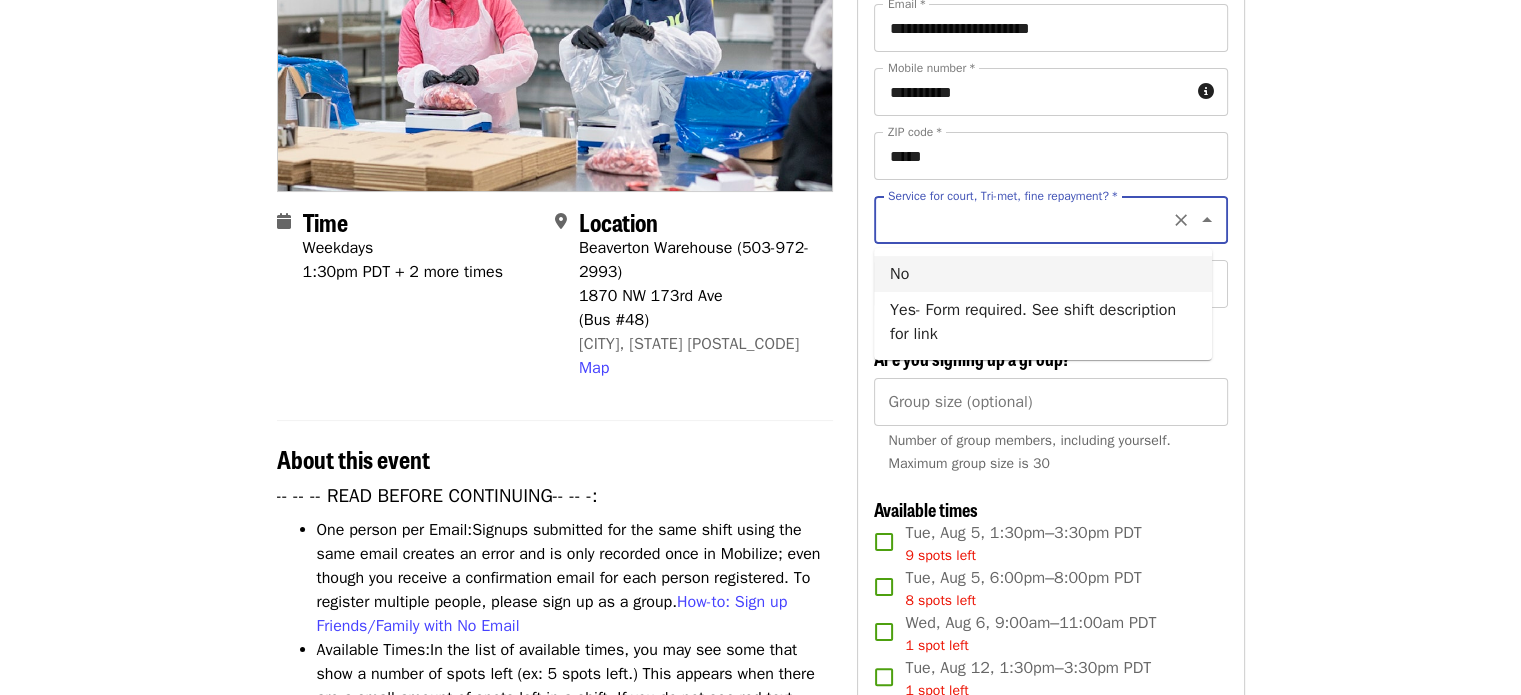 click on "No" at bounding box center [1043, 274] 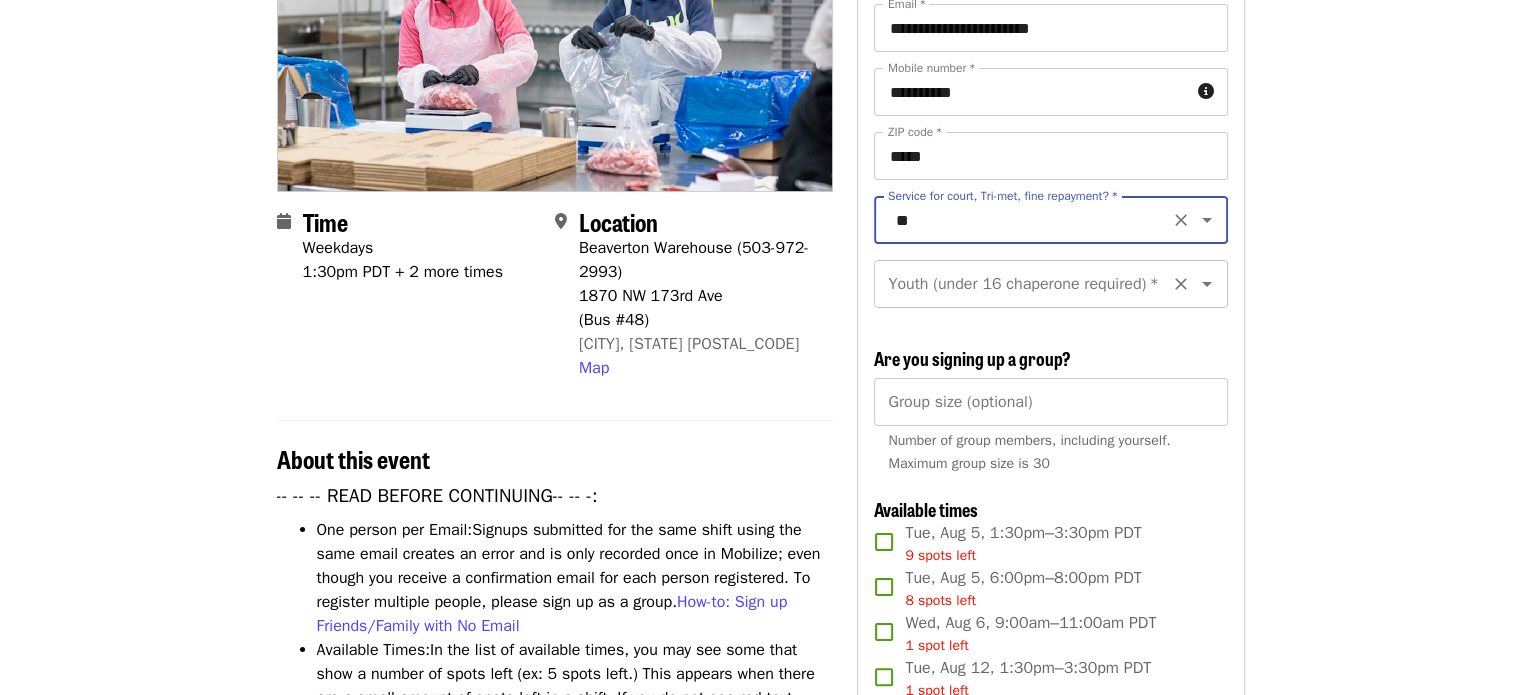 click 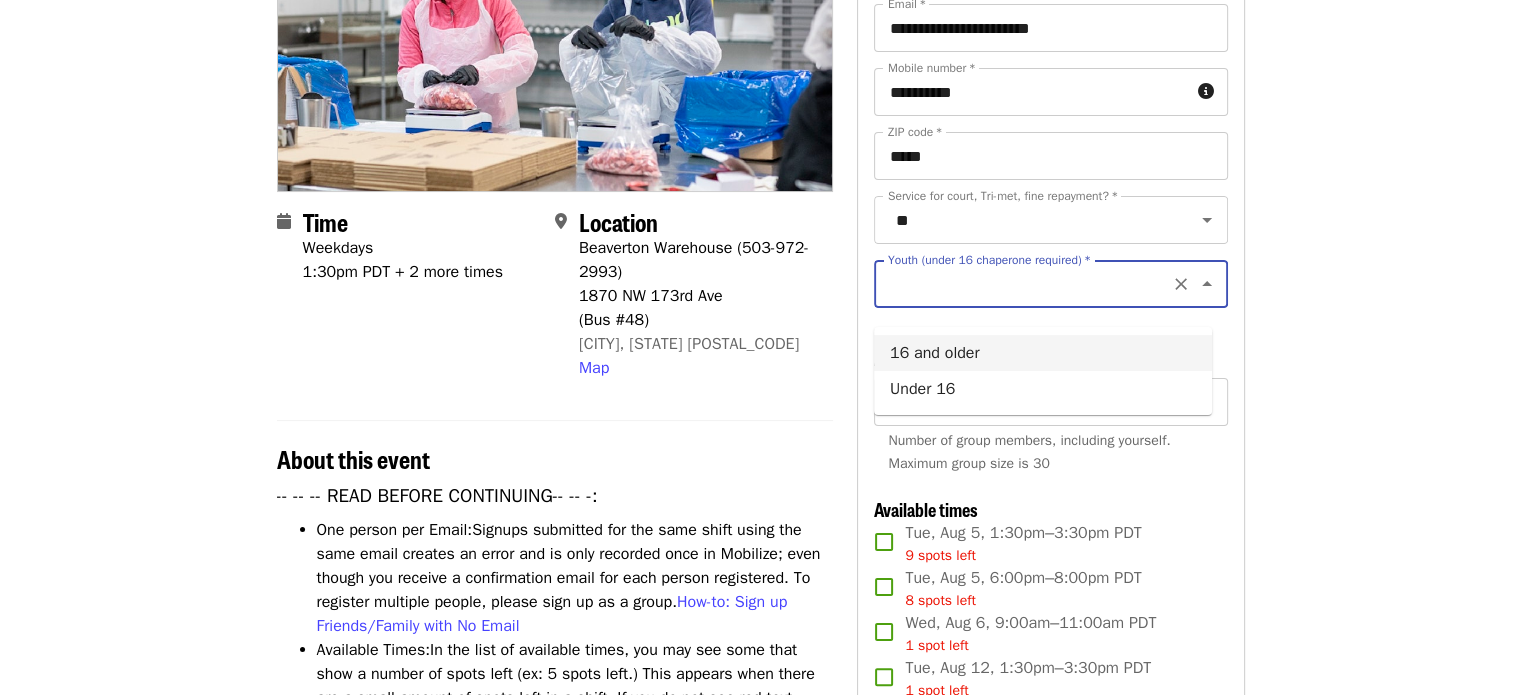 click on "16 and older" at bounding box center [1043, 353] 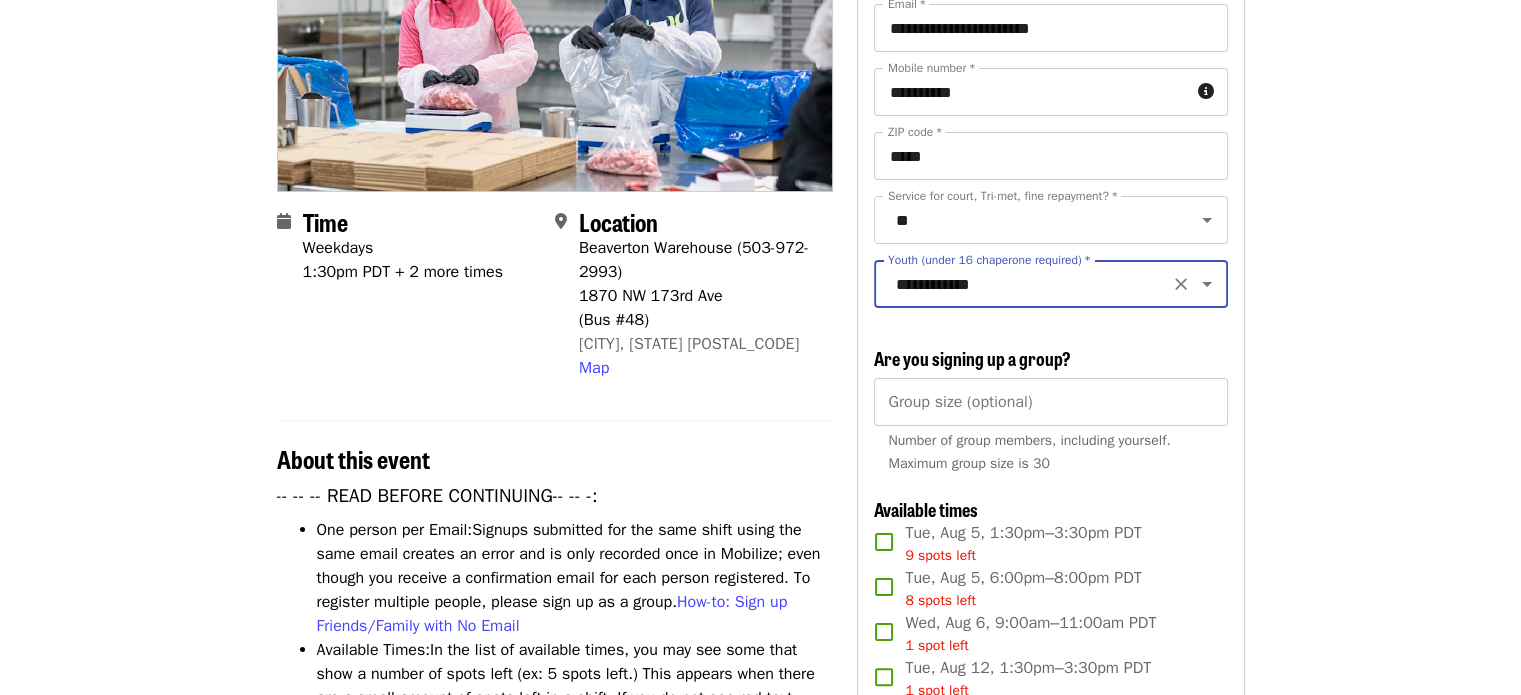click 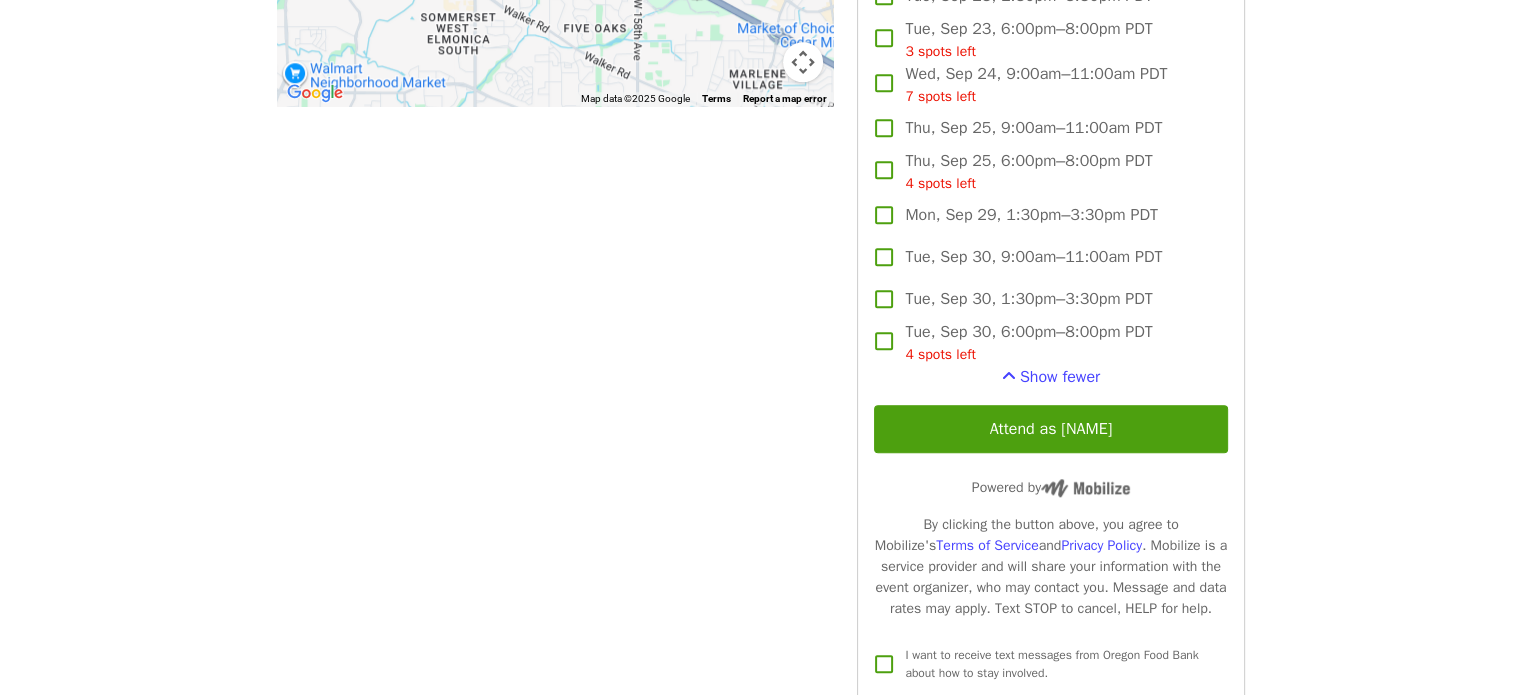 scroll, scrollTop: 2089, scrollLeft: 0, axis: vertical 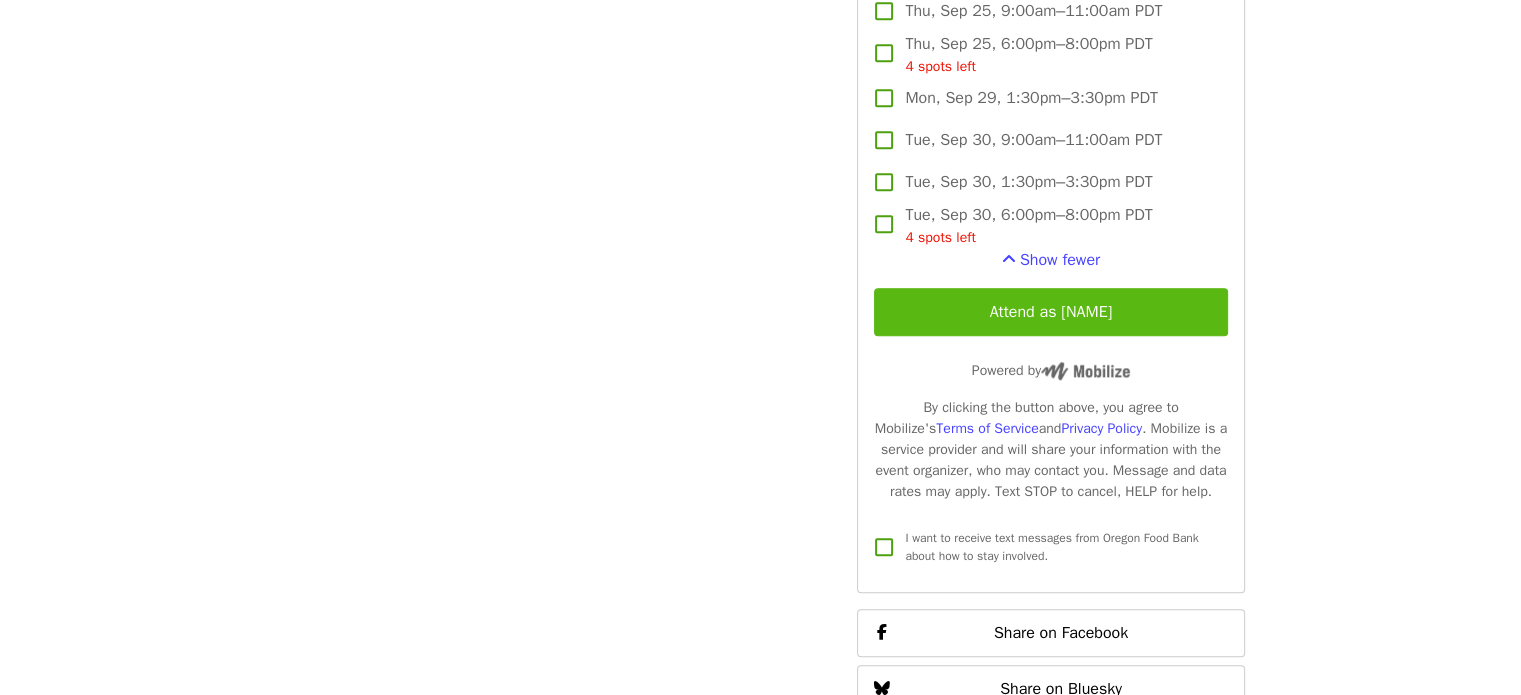 click on "Attend as [FIRST]" at bounding box center [1050, 312] 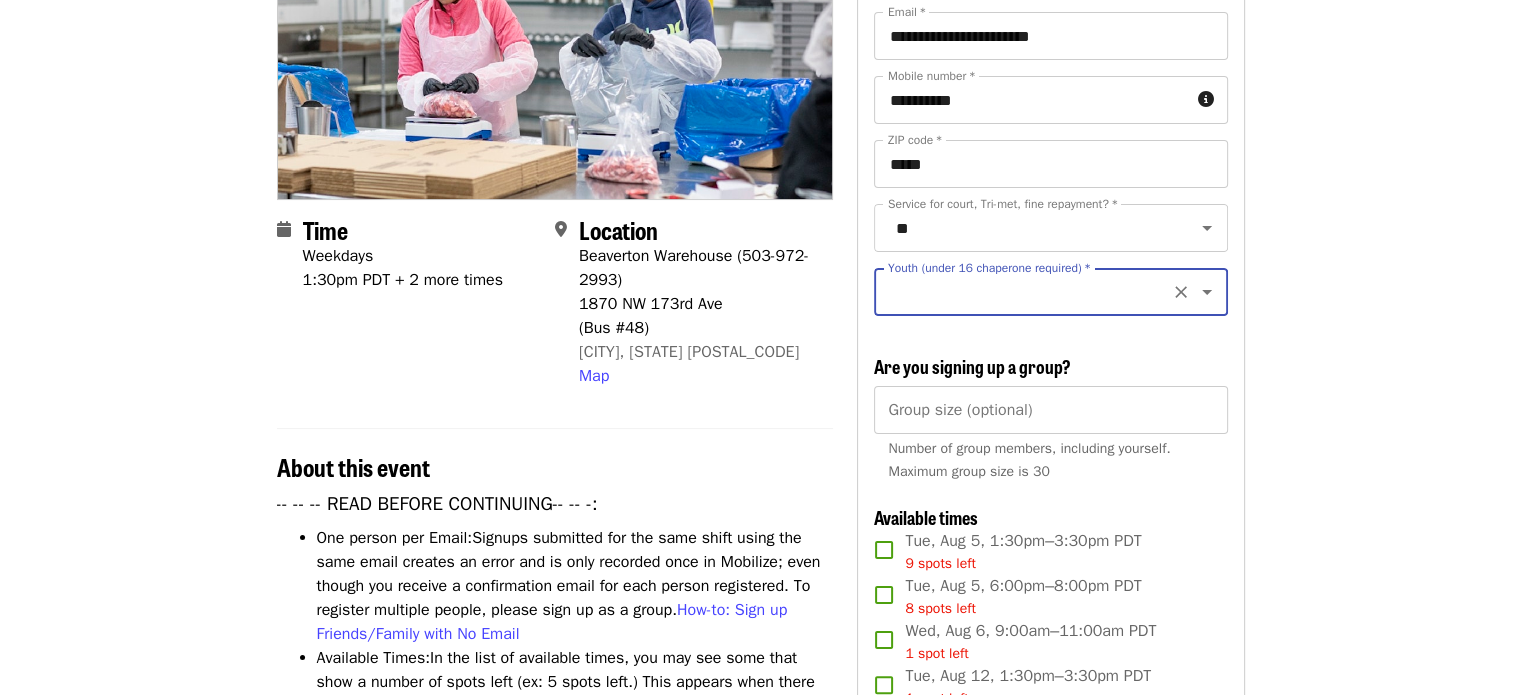 scroll, scrollTop: 268, scrollLeft: 0, axis: vertical 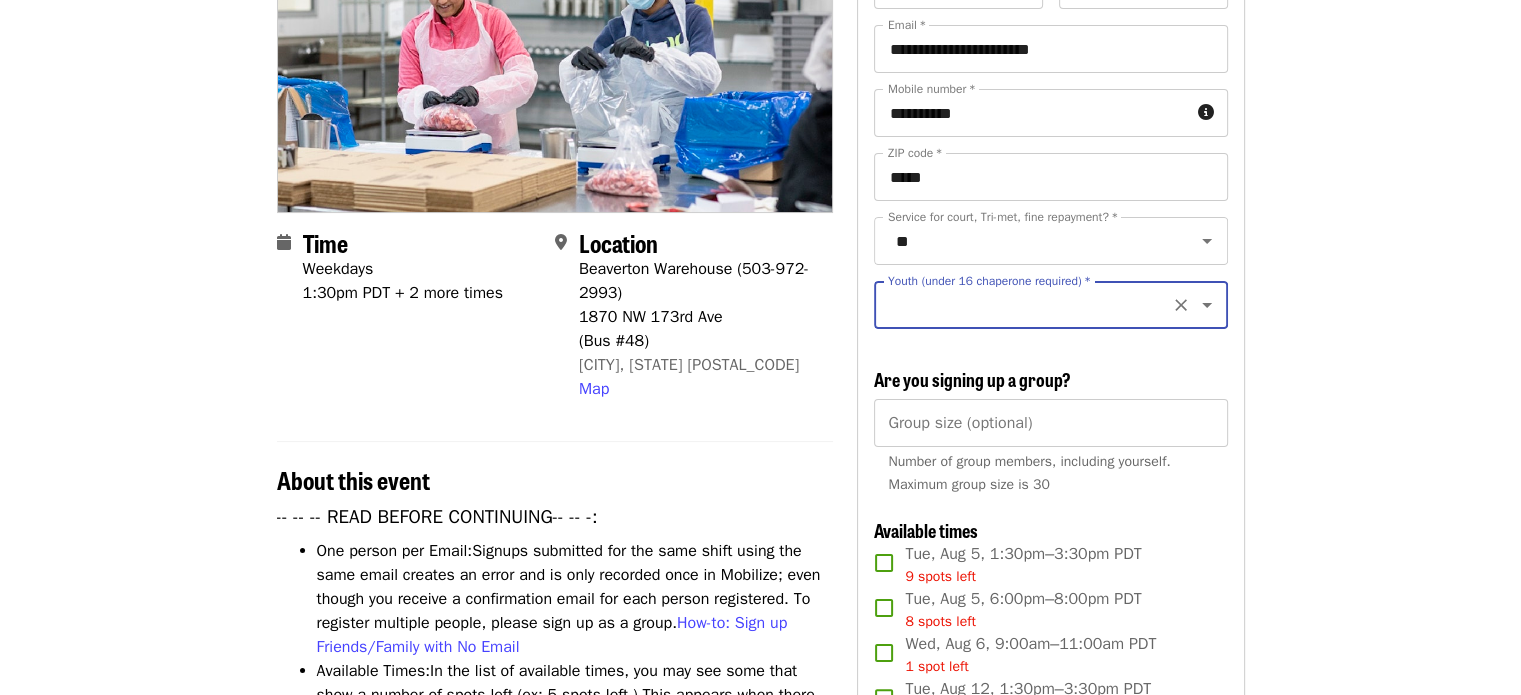 click on "Youth (under 16 chaperone required)   *" at bounding box center [1026, 305] 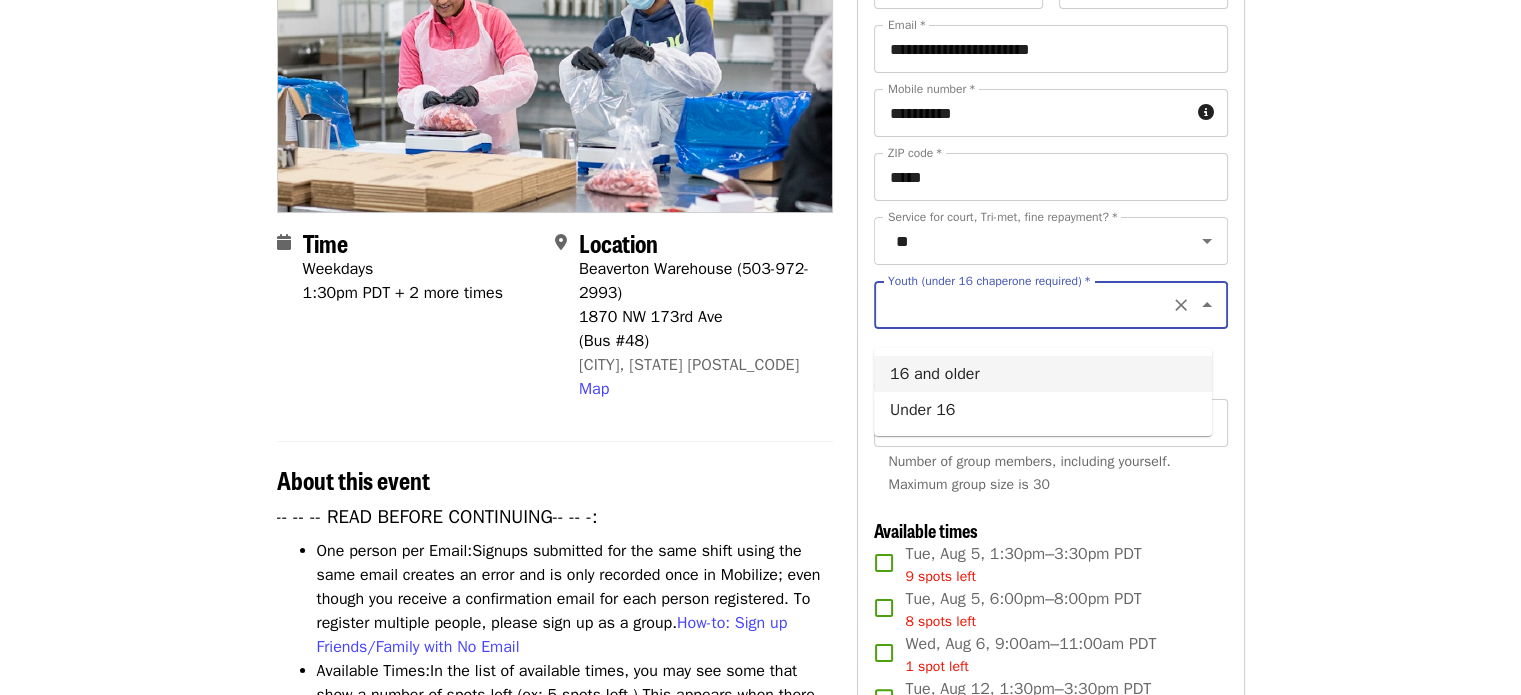 click on "16 and older" at bounding box center (1043, 374) 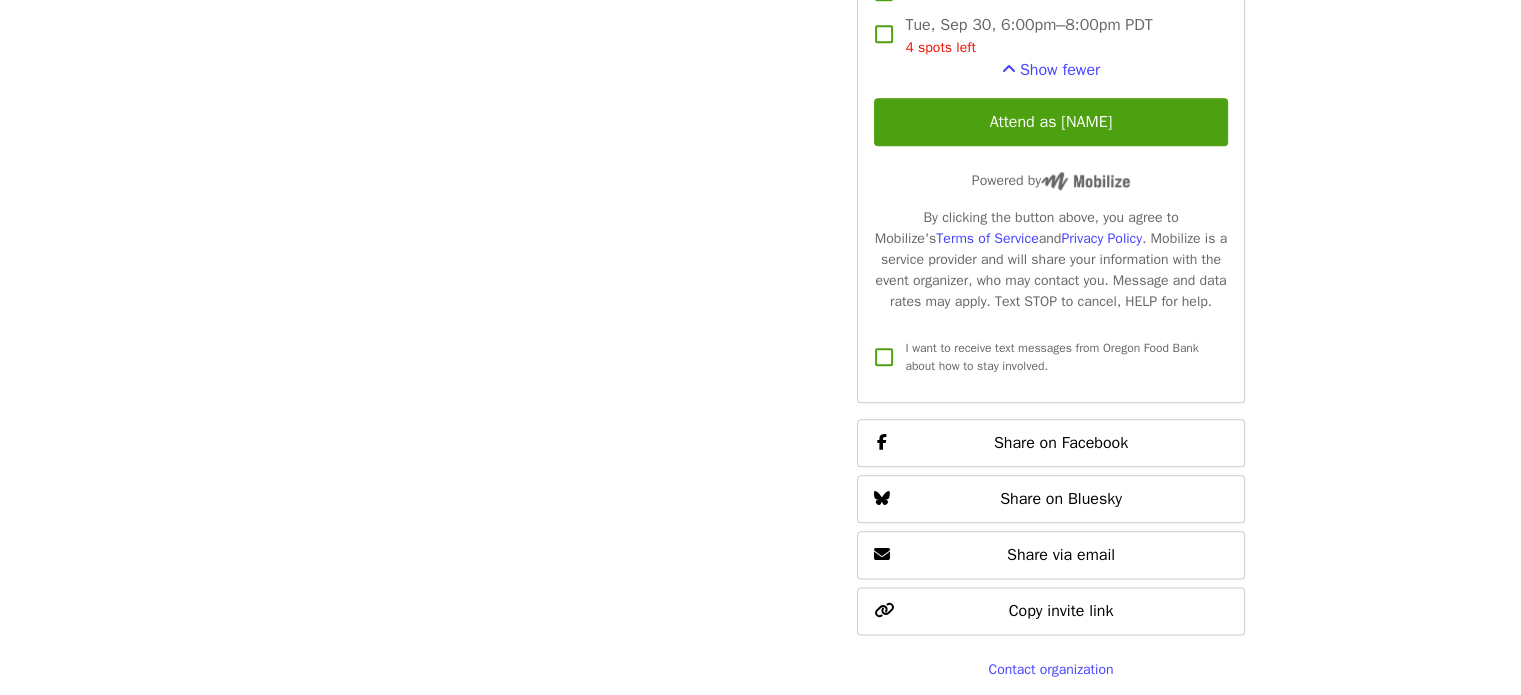 scroll, scrollTop: 2368, scrollLeft: 0, axis: vertical 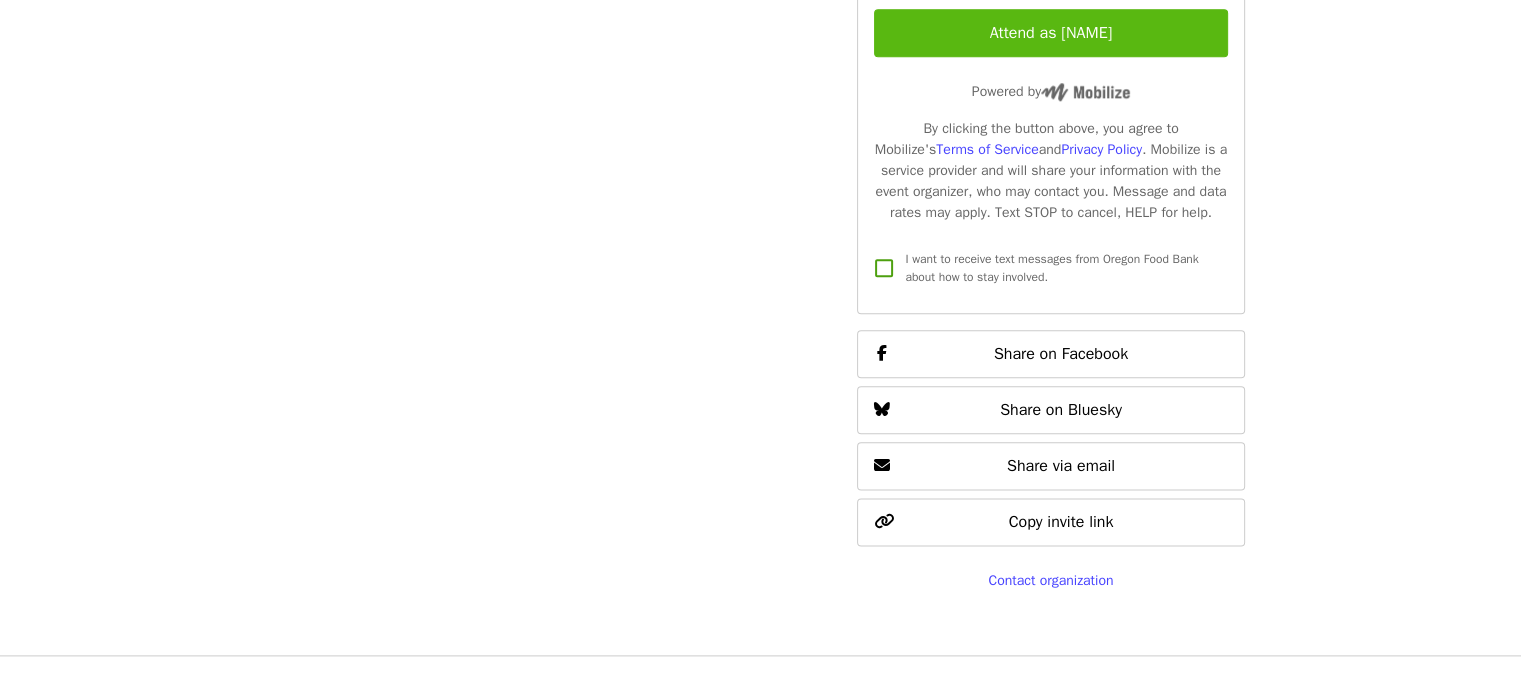 click on "Attend as [FIRST]" at bounding box center [1050, 33] 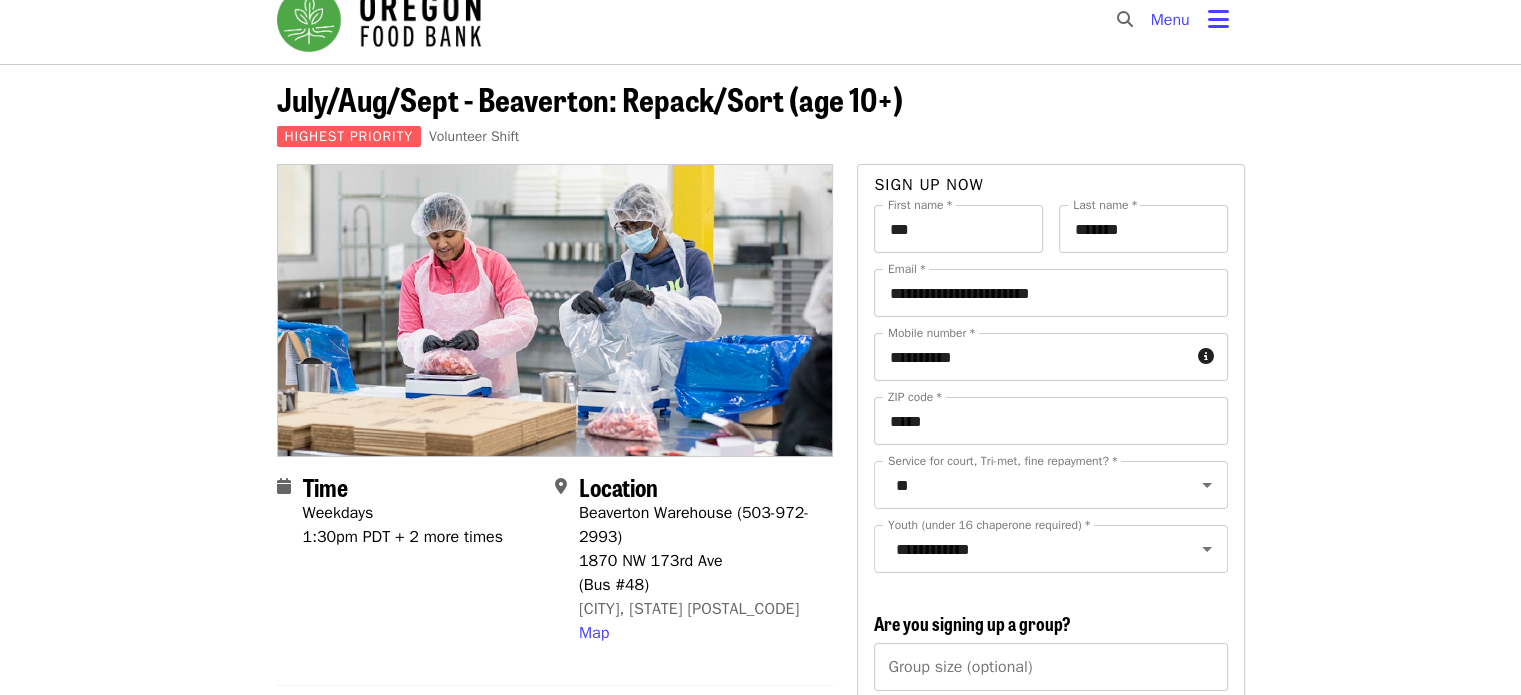 scroll, scrollTop: 0, scrollLeft: 0, axis: both 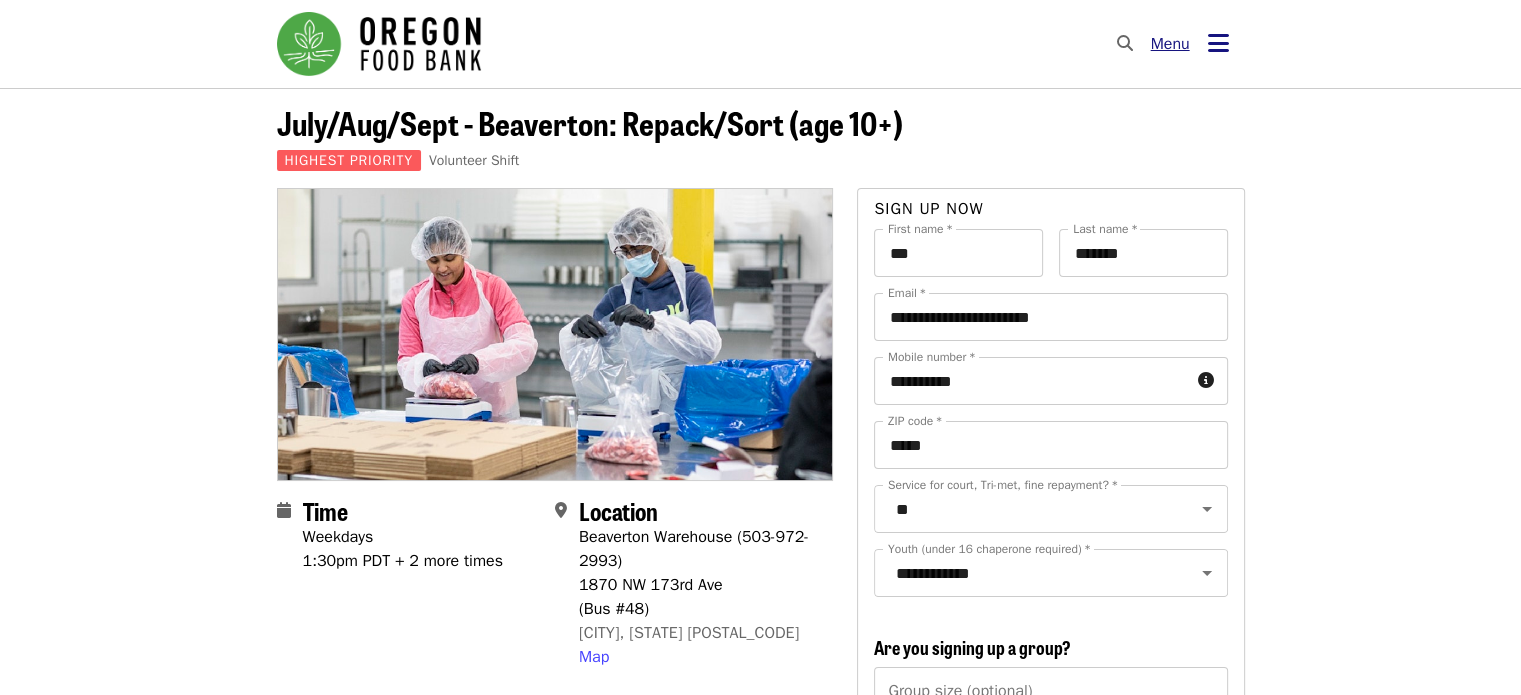 click at bounding box center [1218, 43] 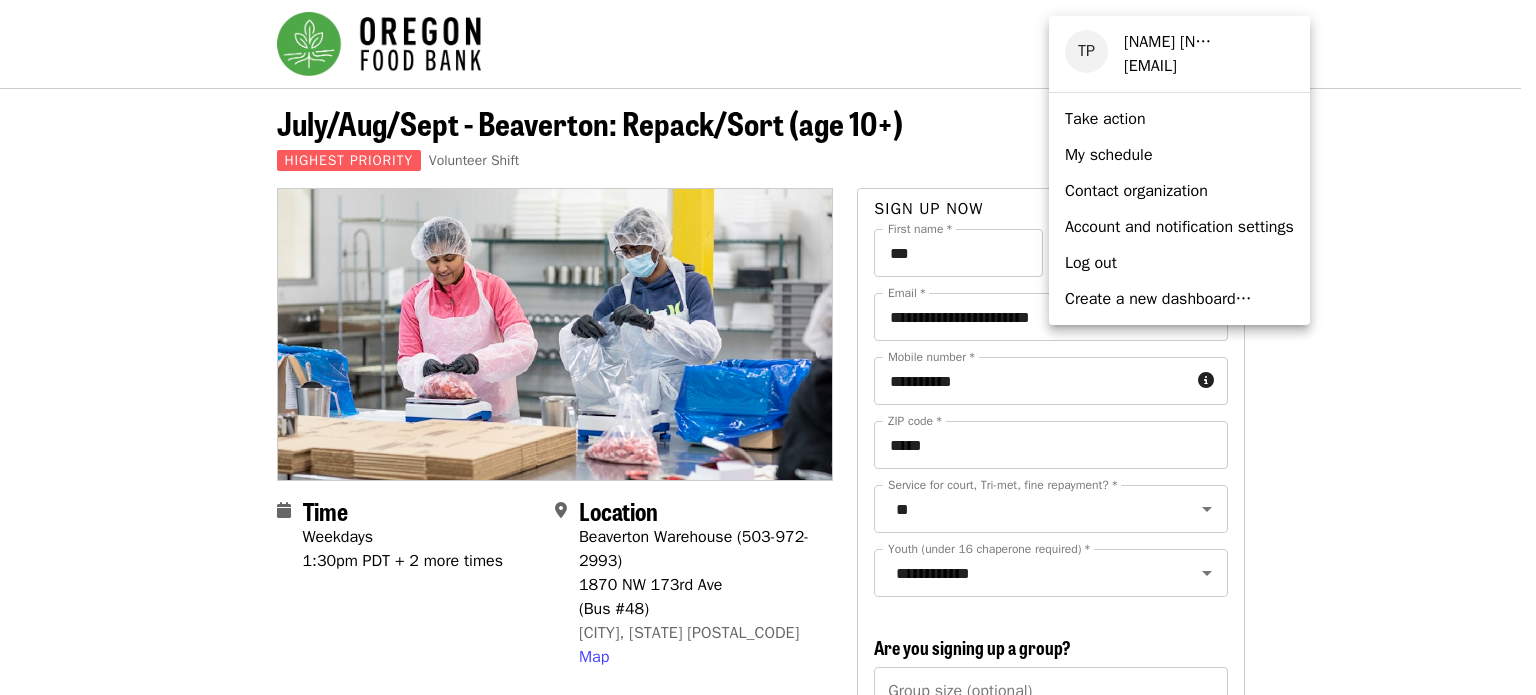 click at bounding box center [768, 347] 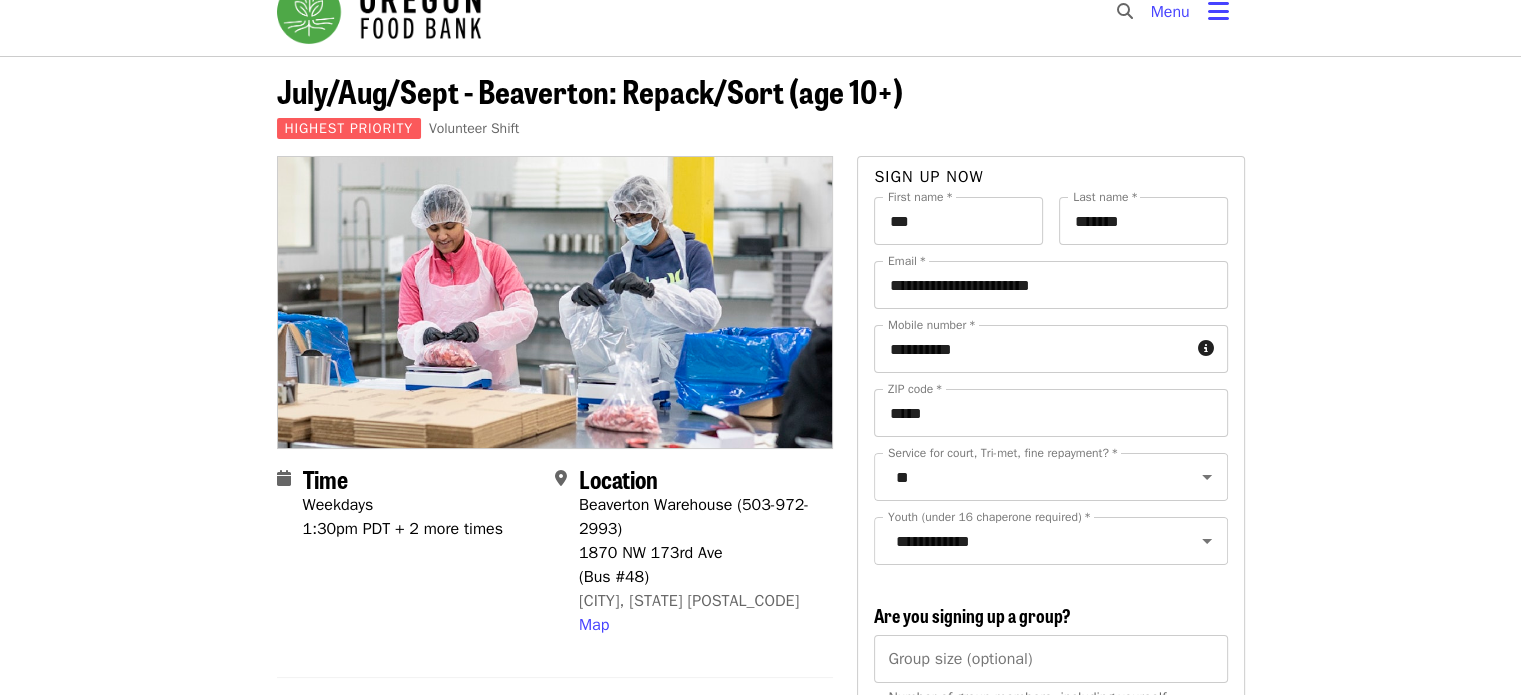 scroll, scrollTop: 0, scrollLeft: 0, axis: both 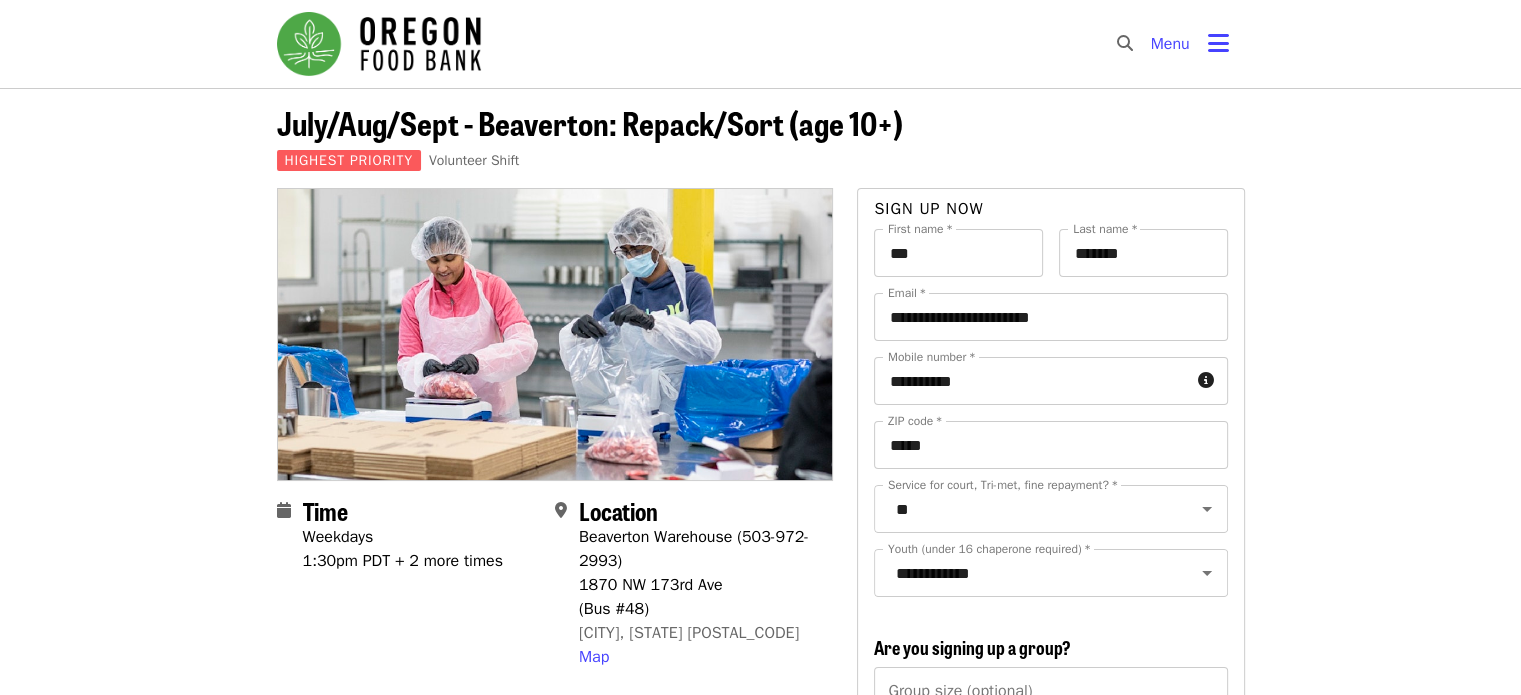 click at bounding box center (379, 44) 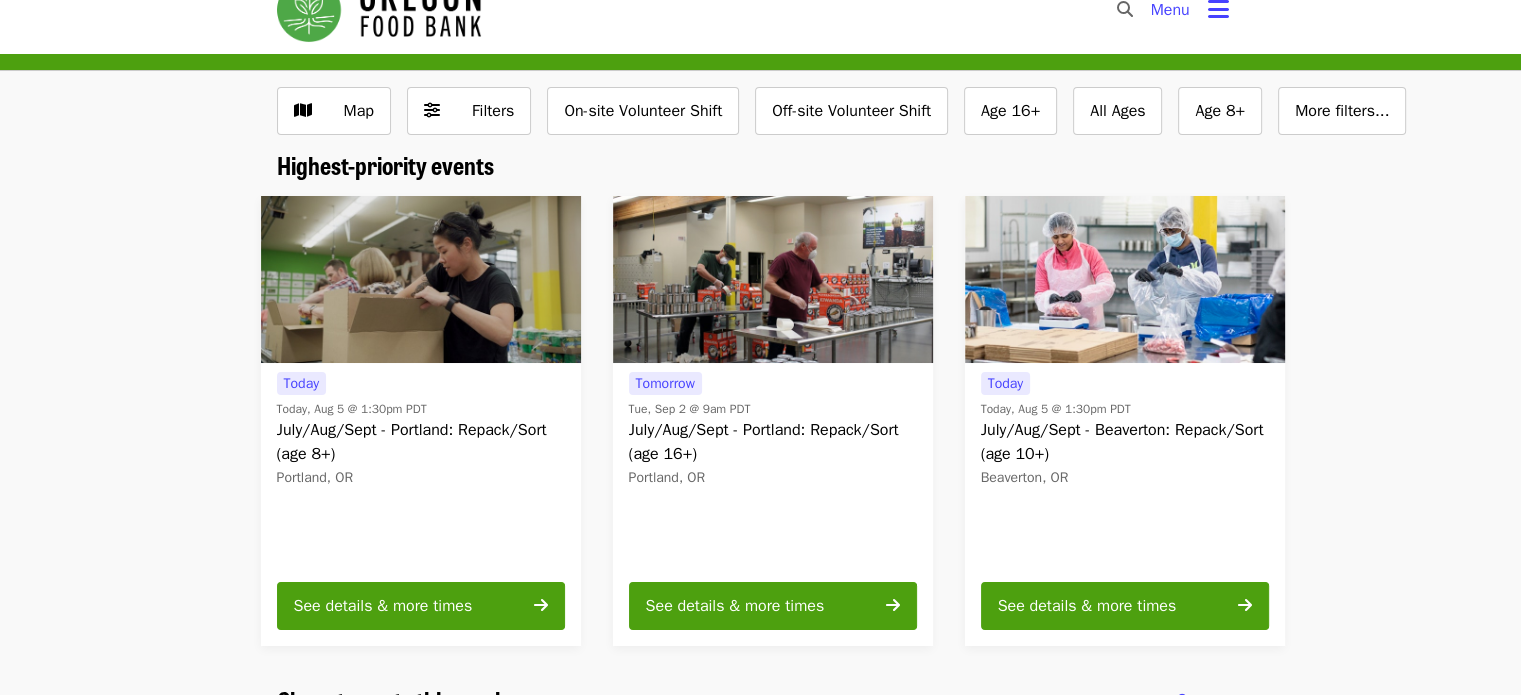 scroll, scrollTop: 0, scrollLeft: 0, axis: both 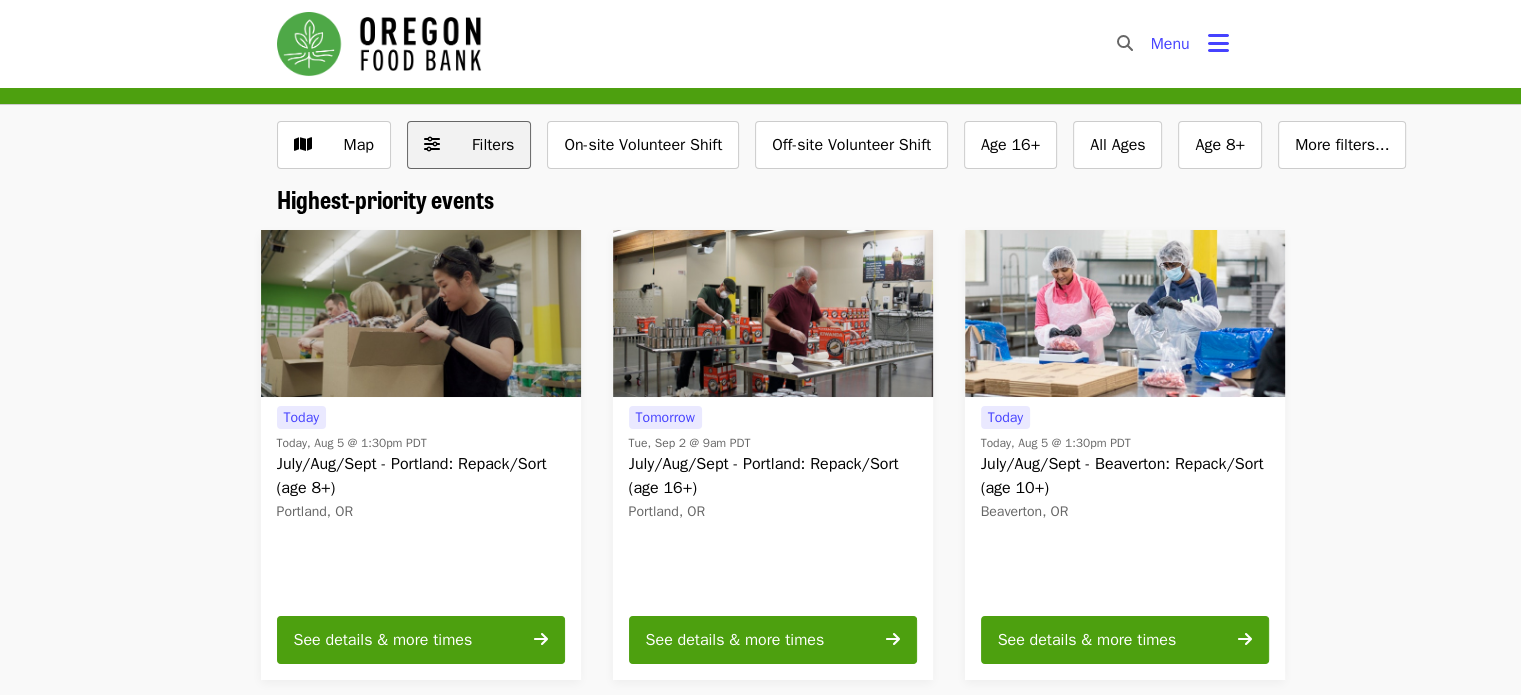 click on "Filters" at bounding box center [493, 145] 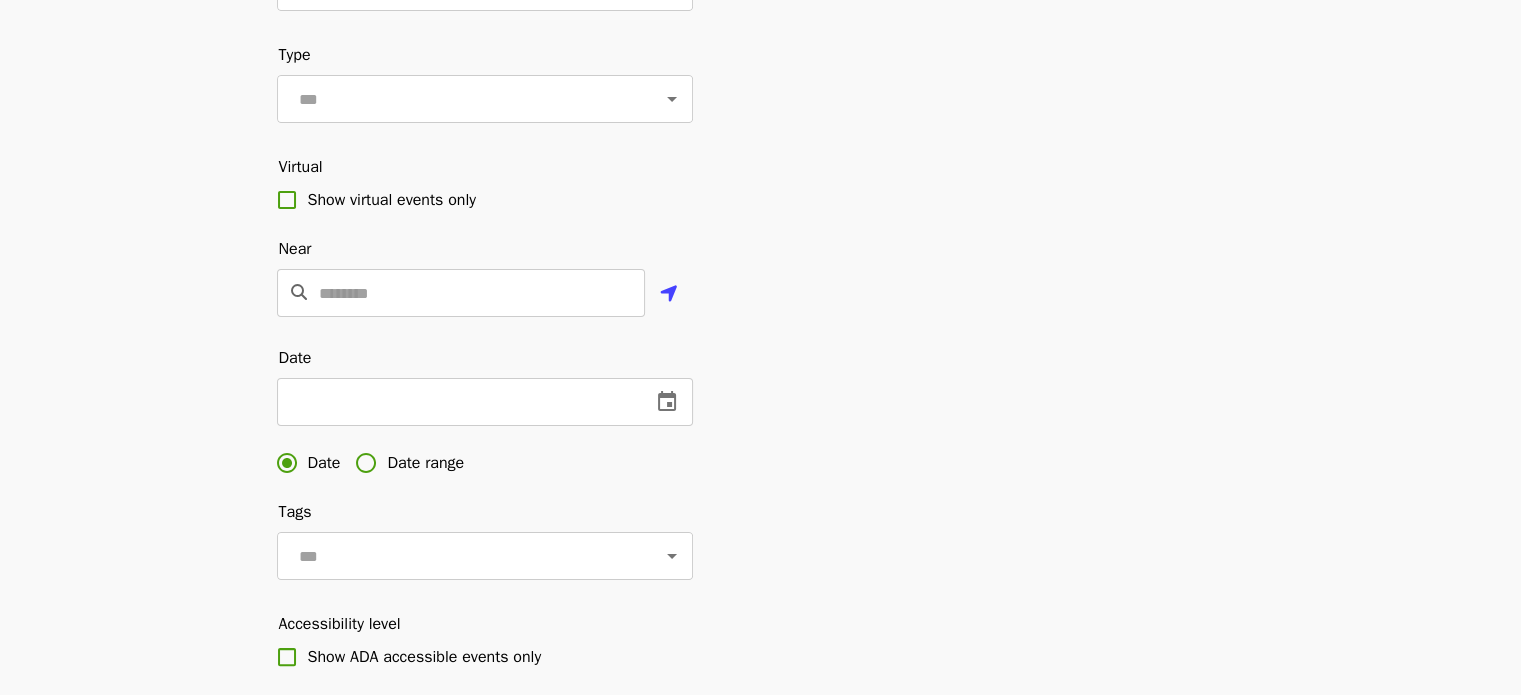 scroll, scrollTop: 400, scrollLeft: 0, axis: vertical 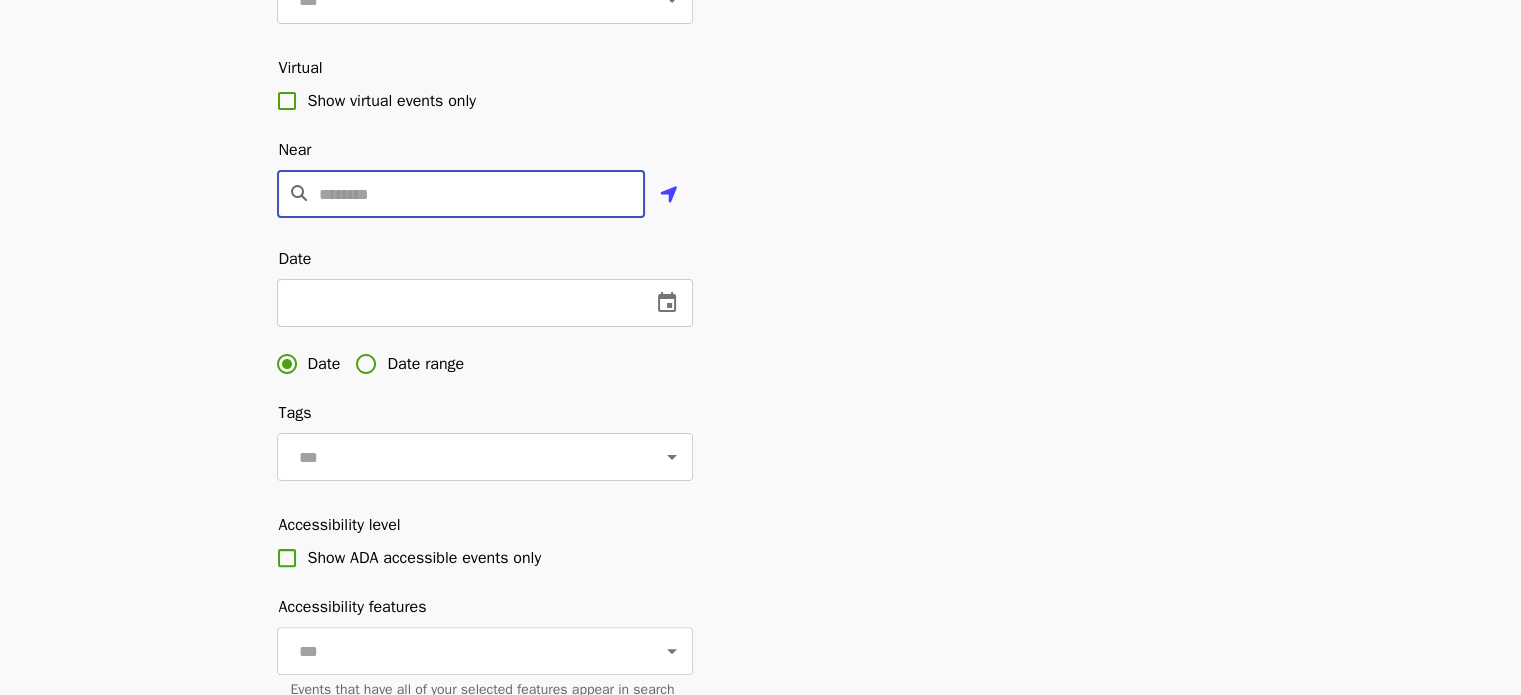 click at bounding box center (482, 194) 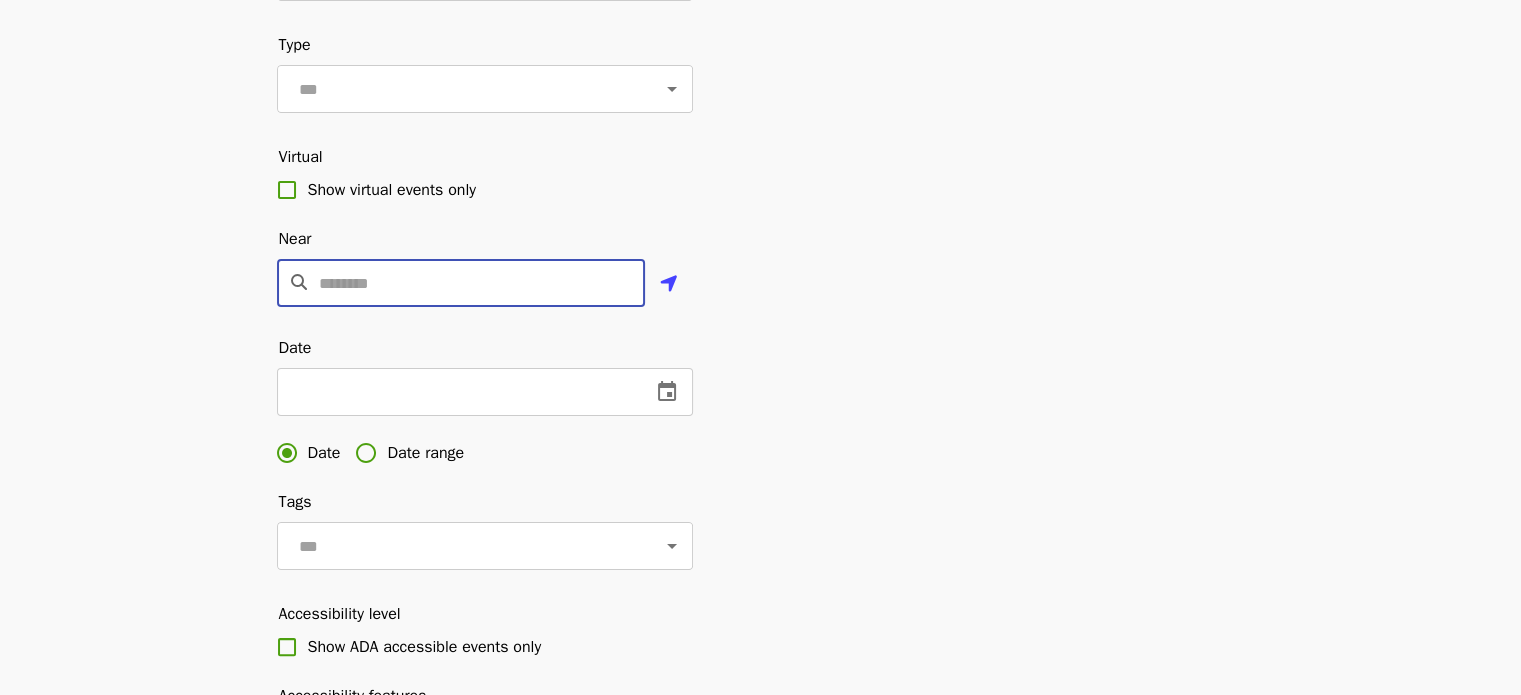 scroll, scrollTop: 300, scrollLeft: 0, axis: vertical 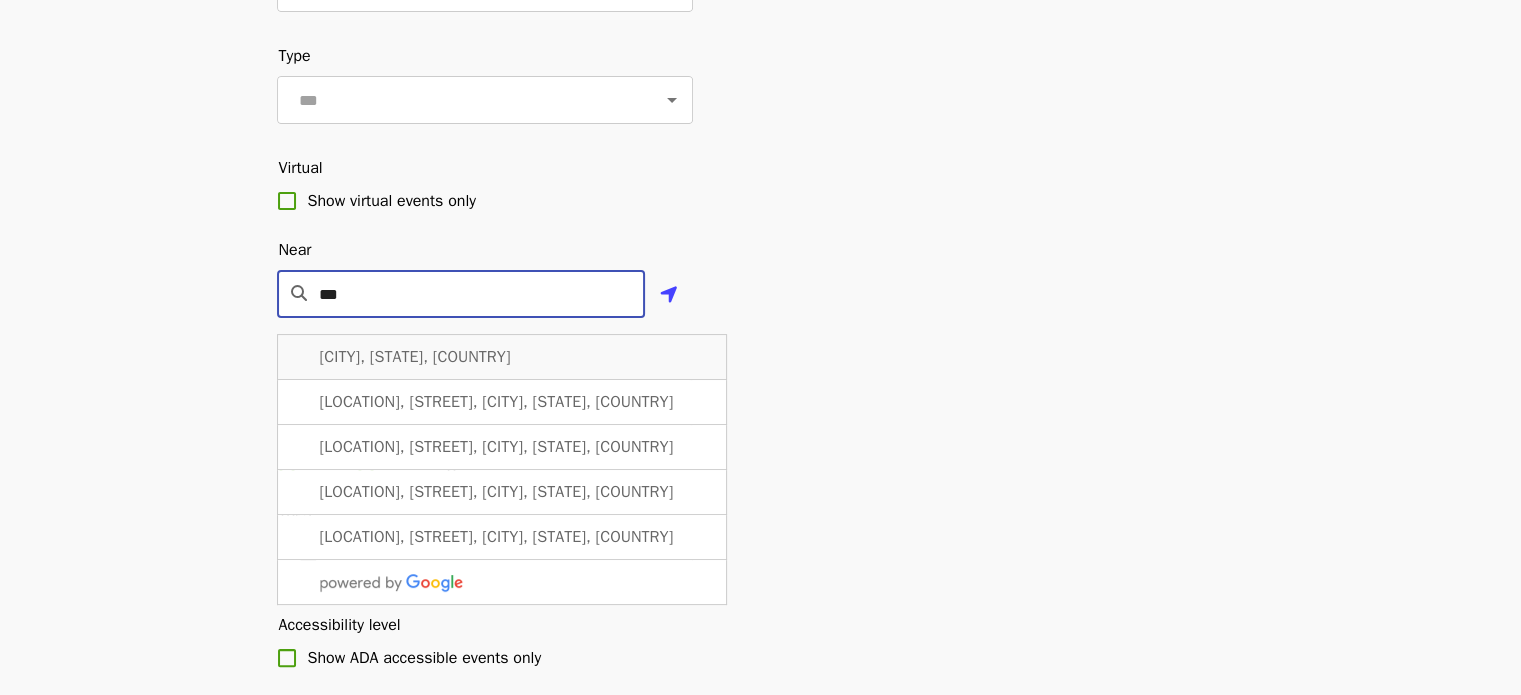 click on "Beaverton, OR, USA" at bounding box center [415, 357] 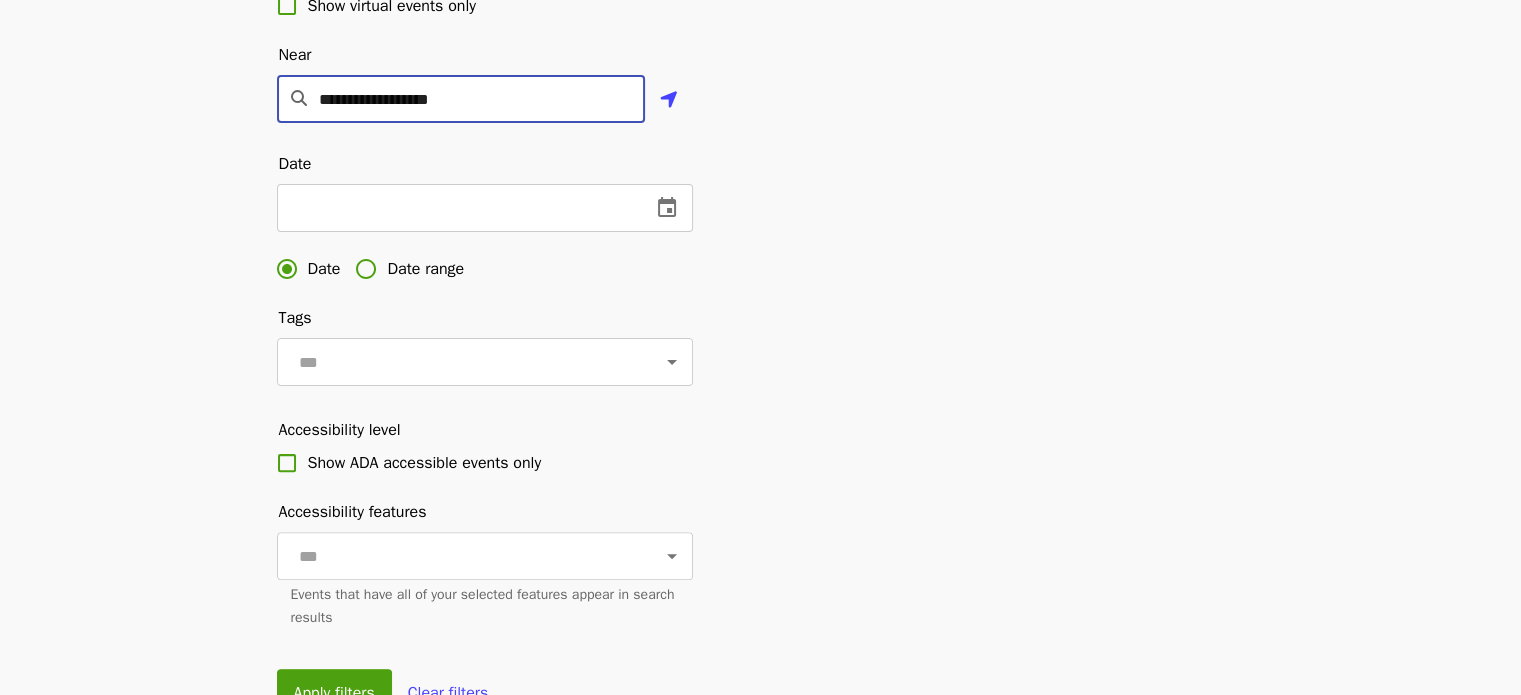 scroll, scrollTop: 500, scrollLeft: 0, axis: vertical 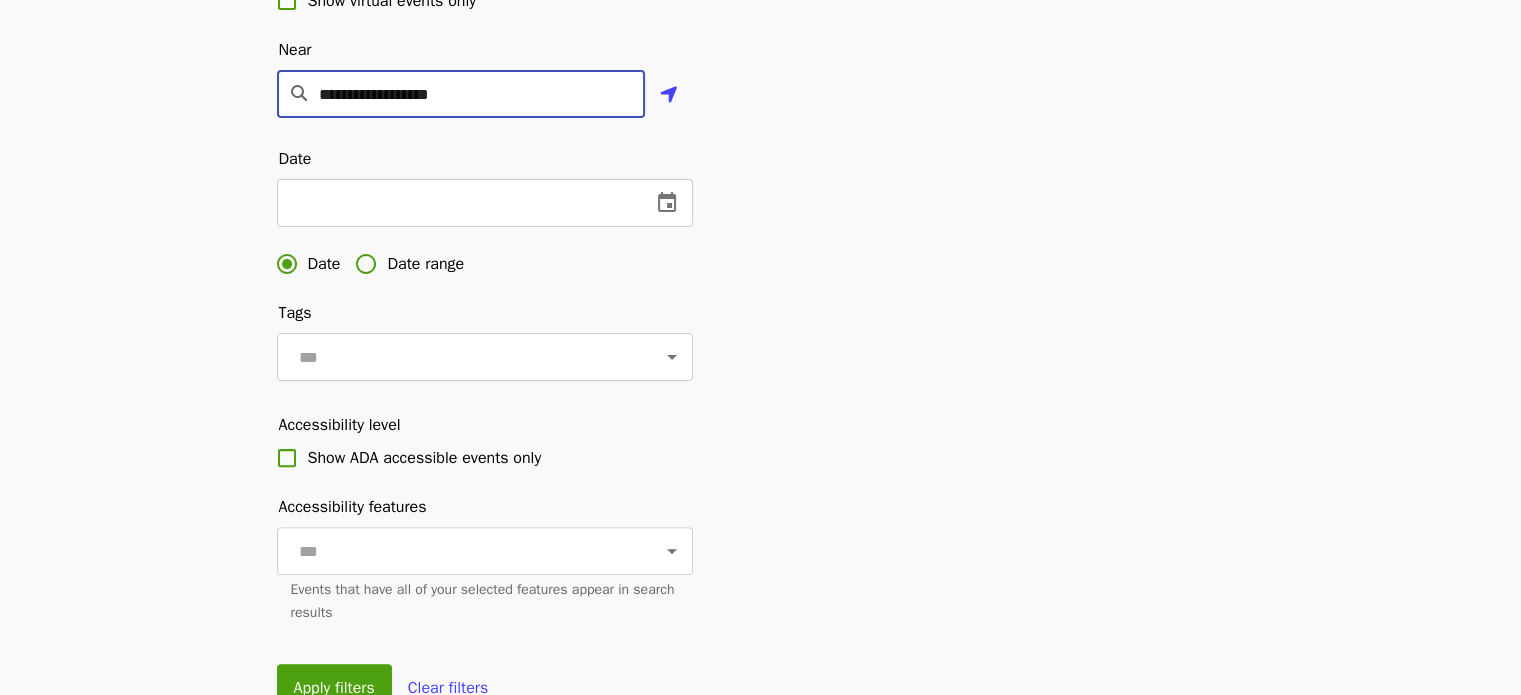 type on "**********" 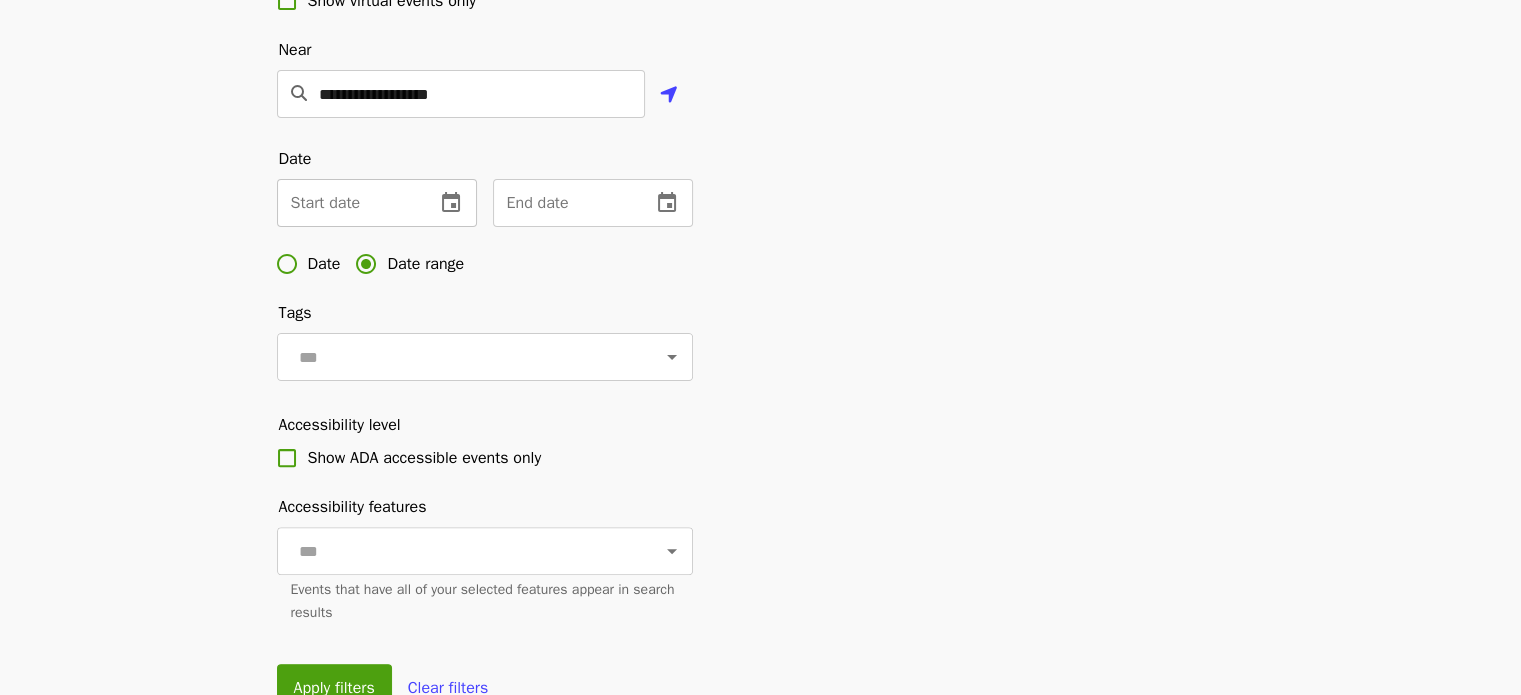 click at bounding box center [348, 203] 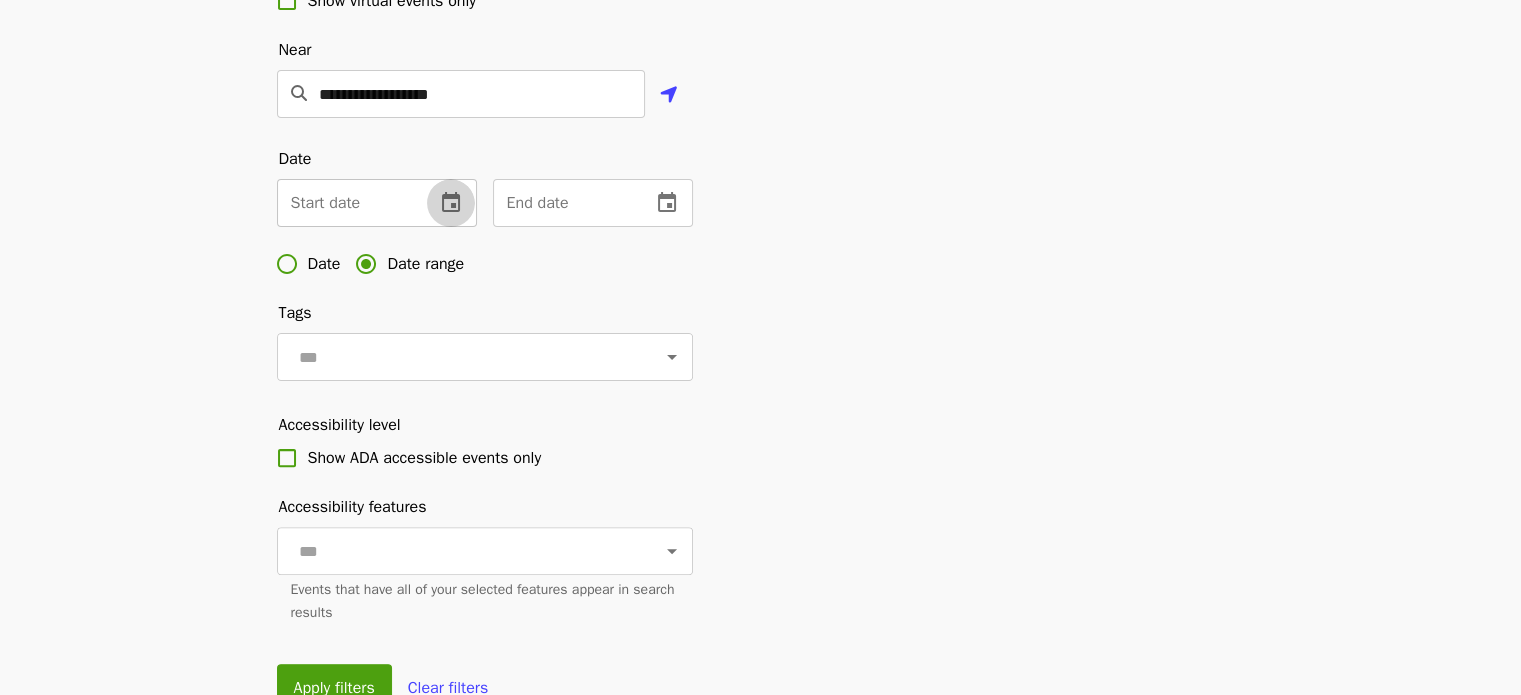 click 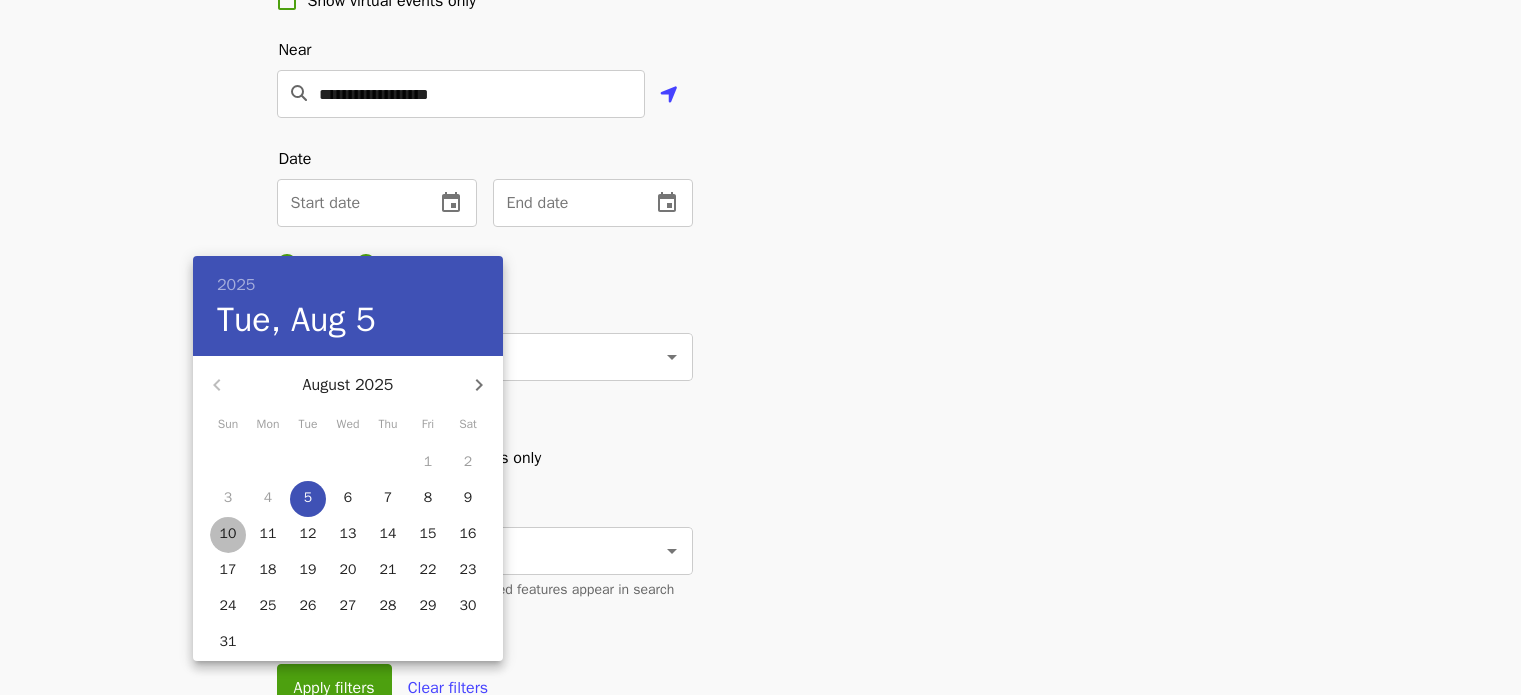 click on "10" at bounding box center [228, 534] 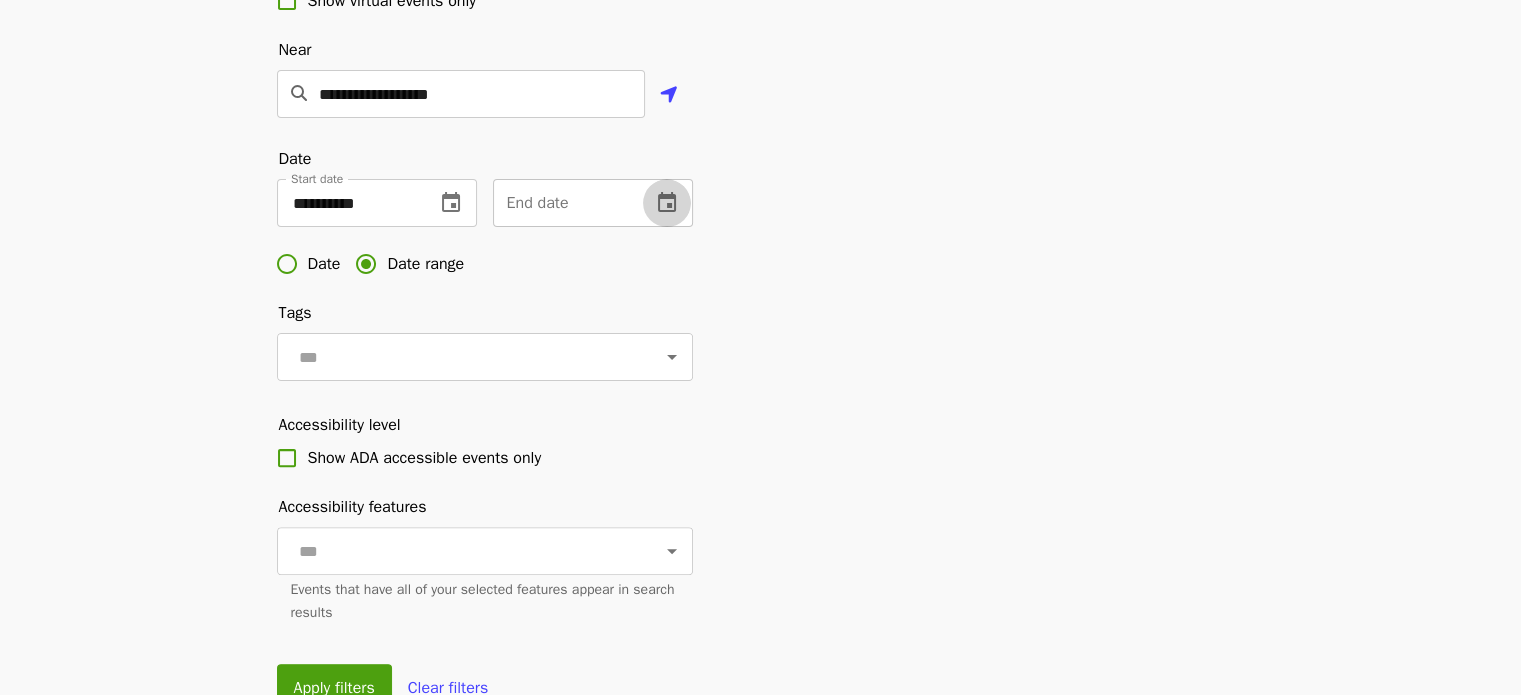 click 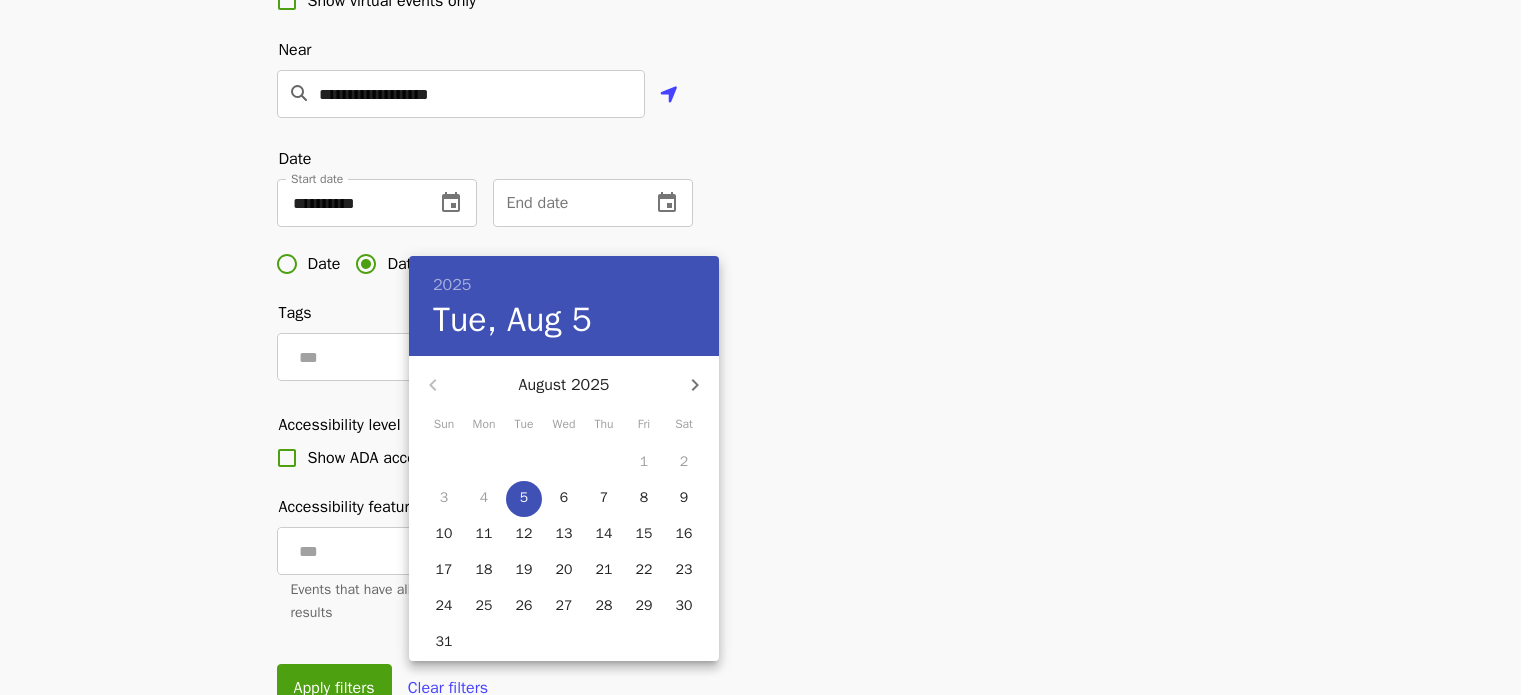 click 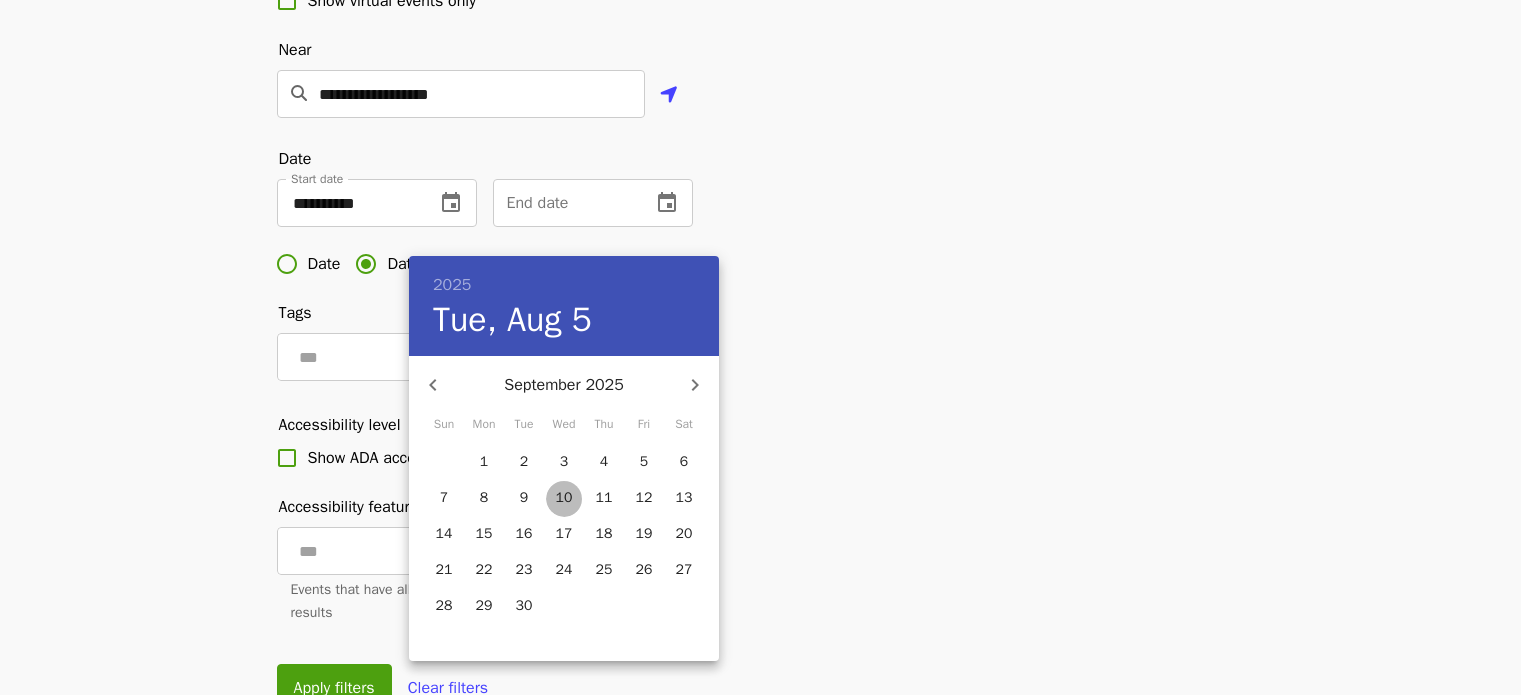click on "10" at bounding box center (564, 498) 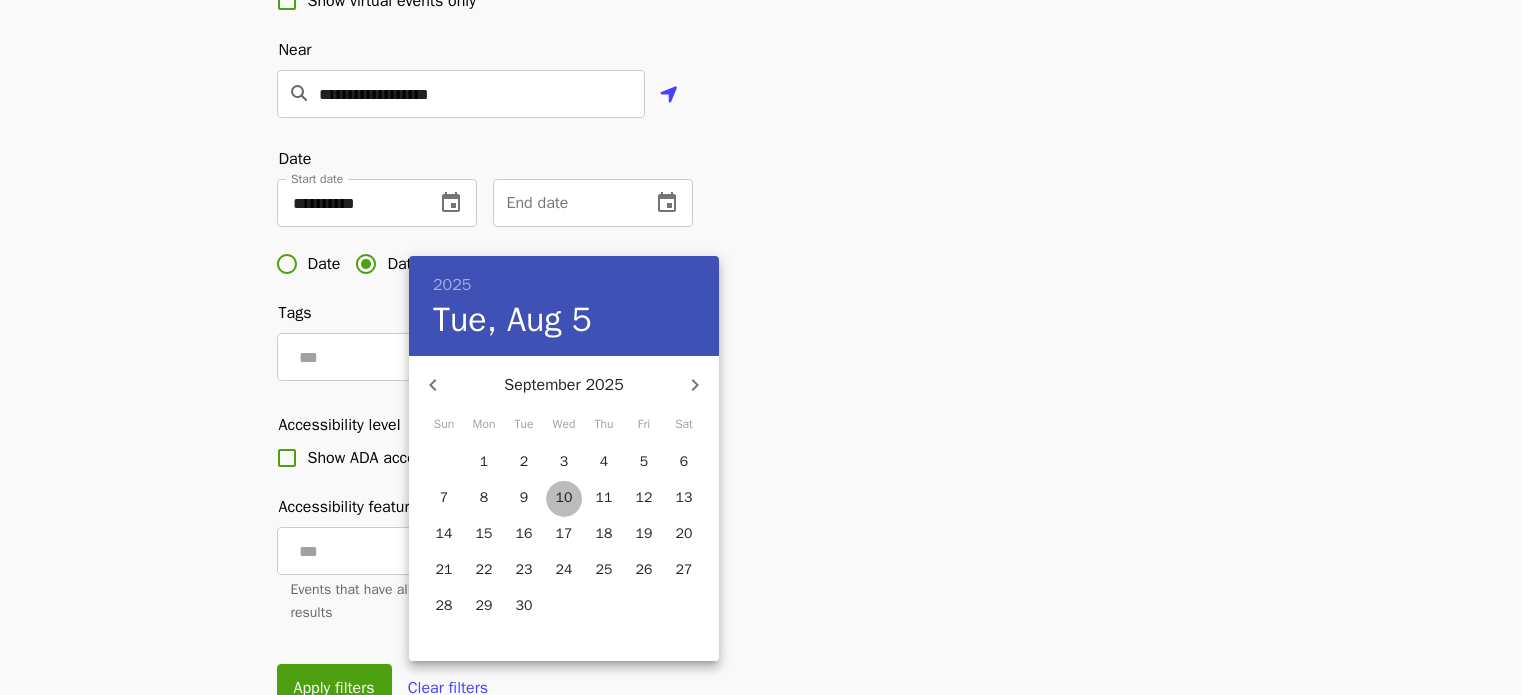type on "**********" 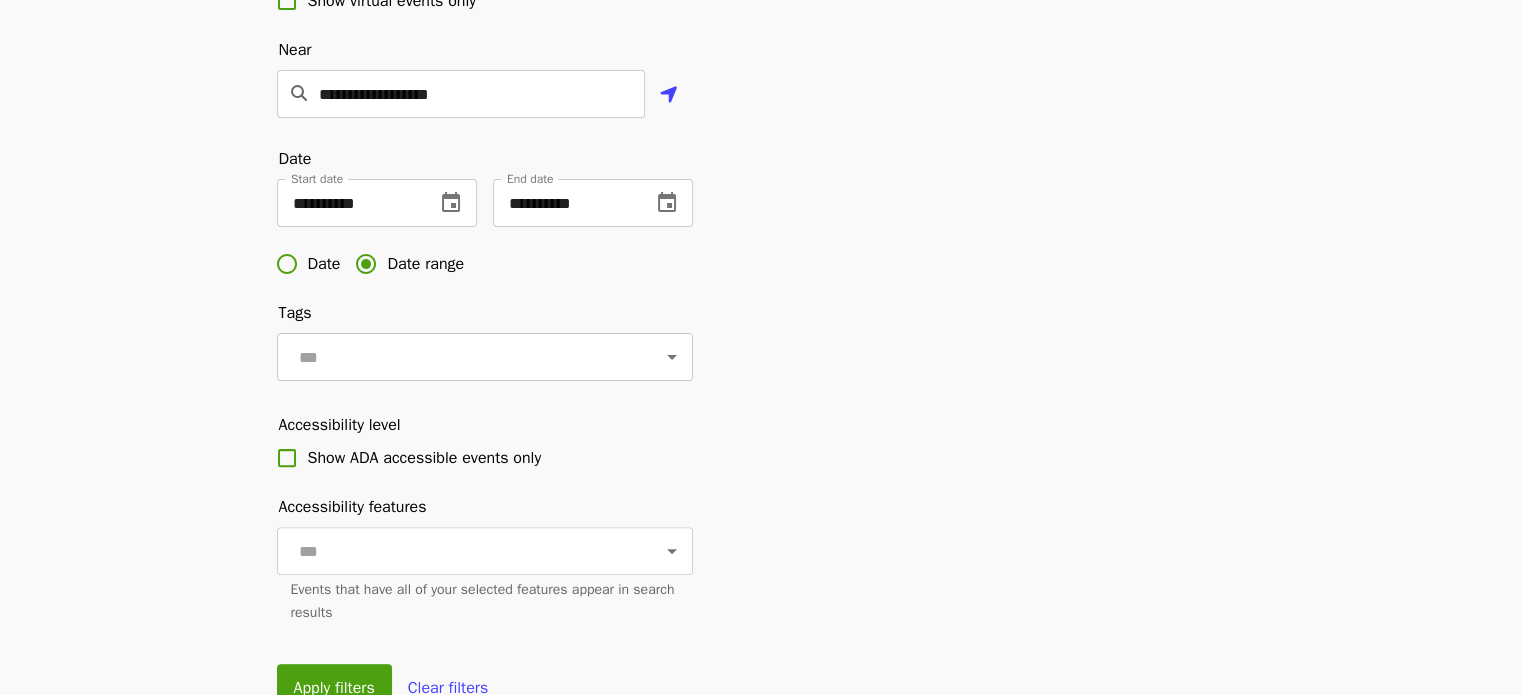 click 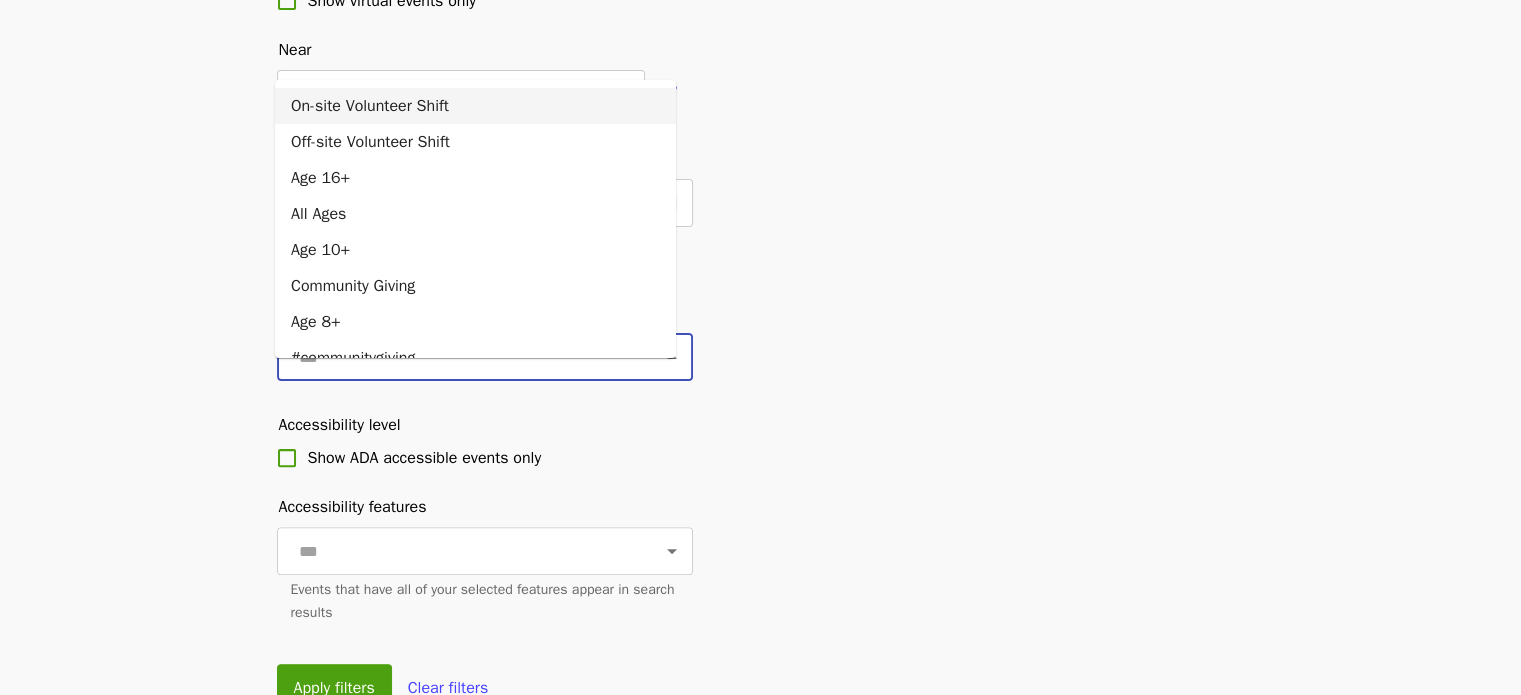 click on "On-site Volunteer Shift" at bounding box center [475, 106] 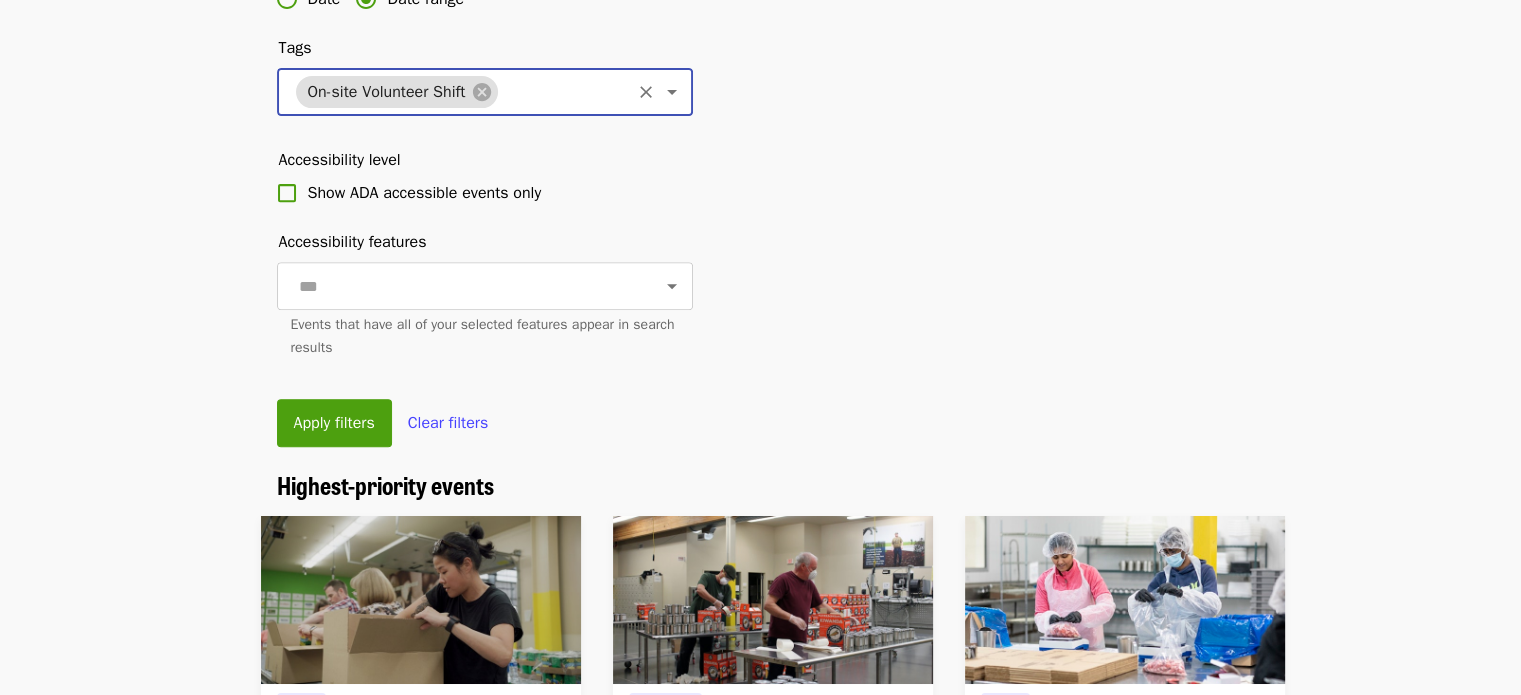 scroll, scrollTop: 800, scrollLeft: 0, axis: vertical 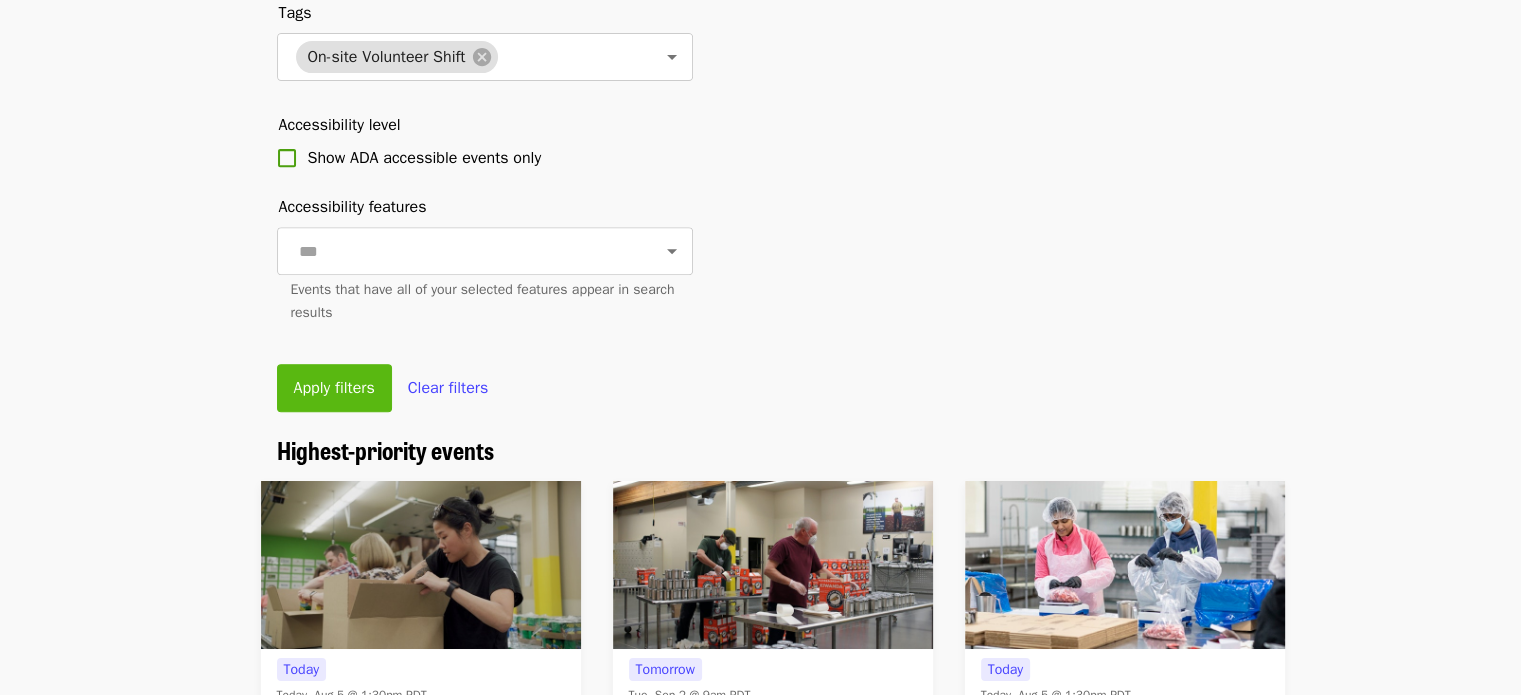 click on "Apply filters" at bounding box center [334, 388] 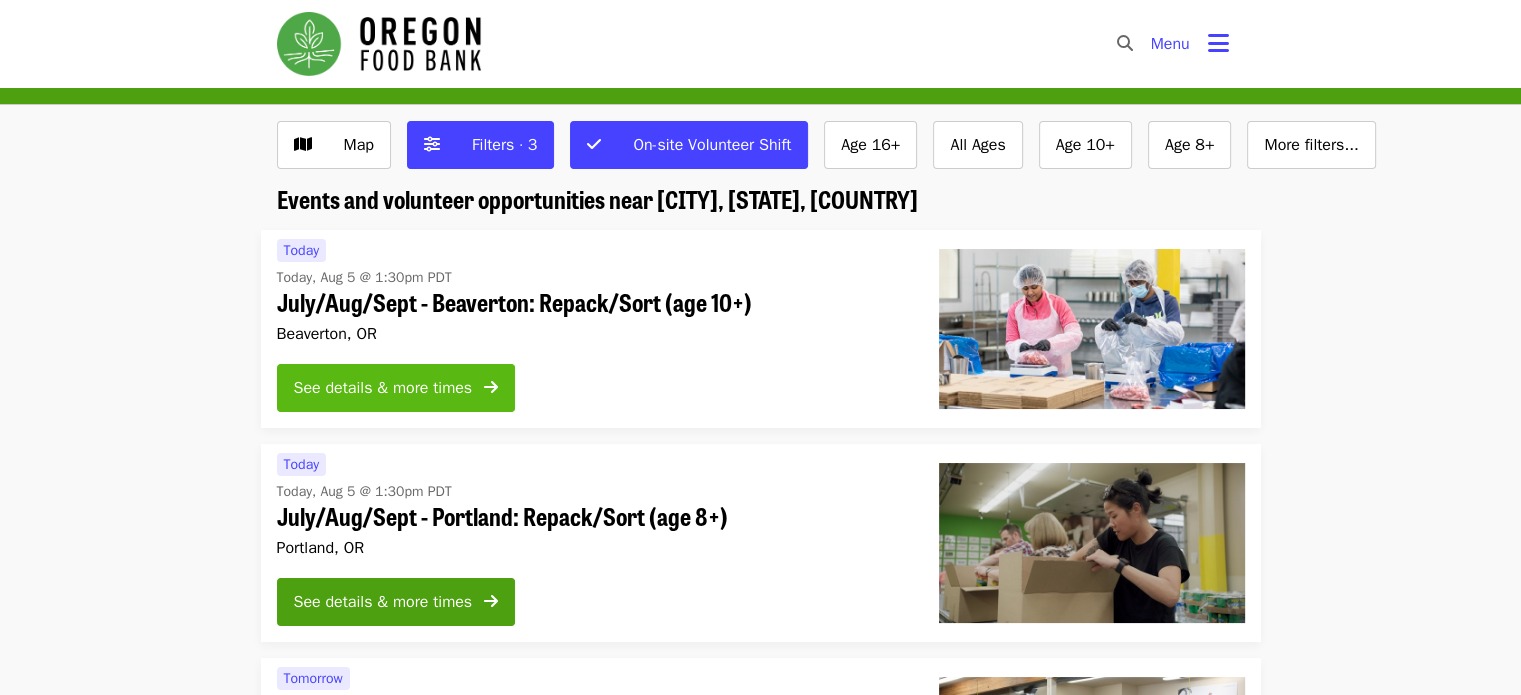 click on "See details & more times" at bounding box center [383, 388] 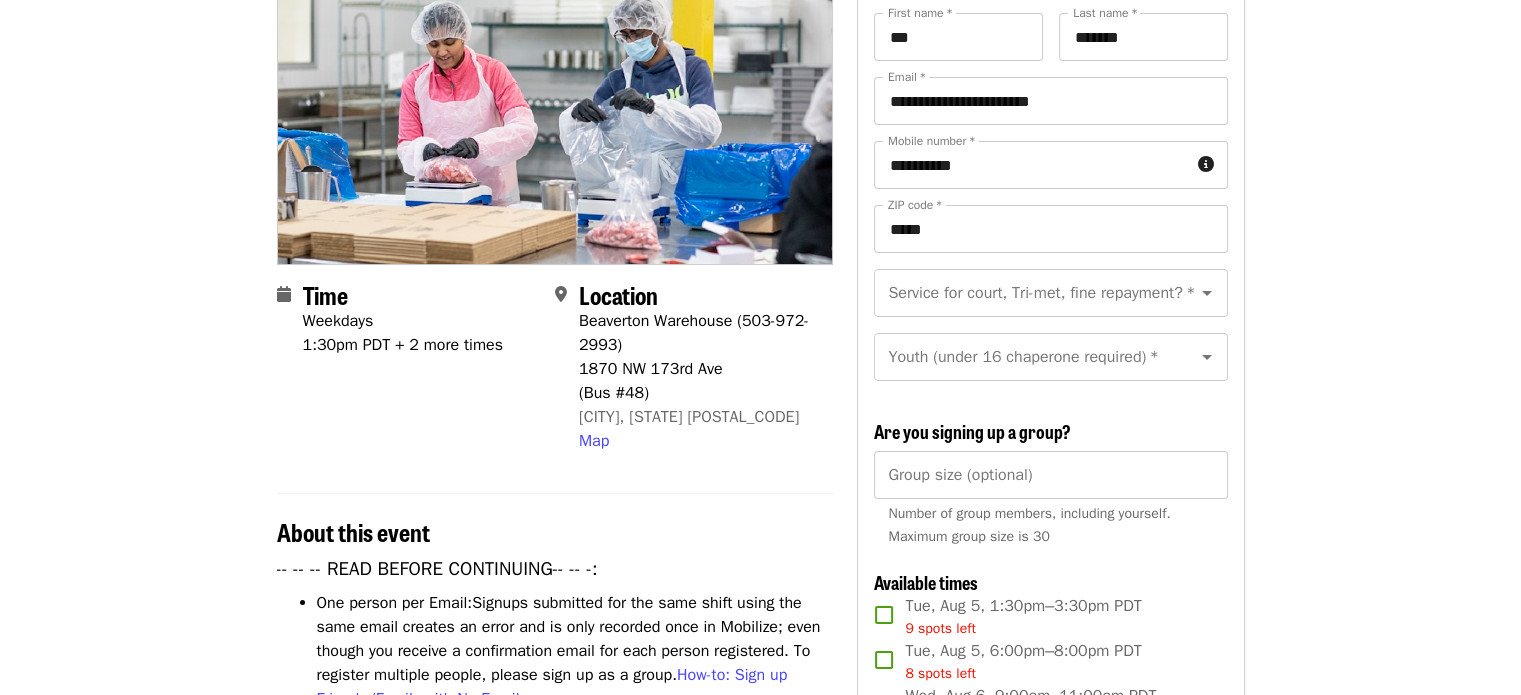 scroll, scrollTop: 0, scrollLeft: 0, axis: both 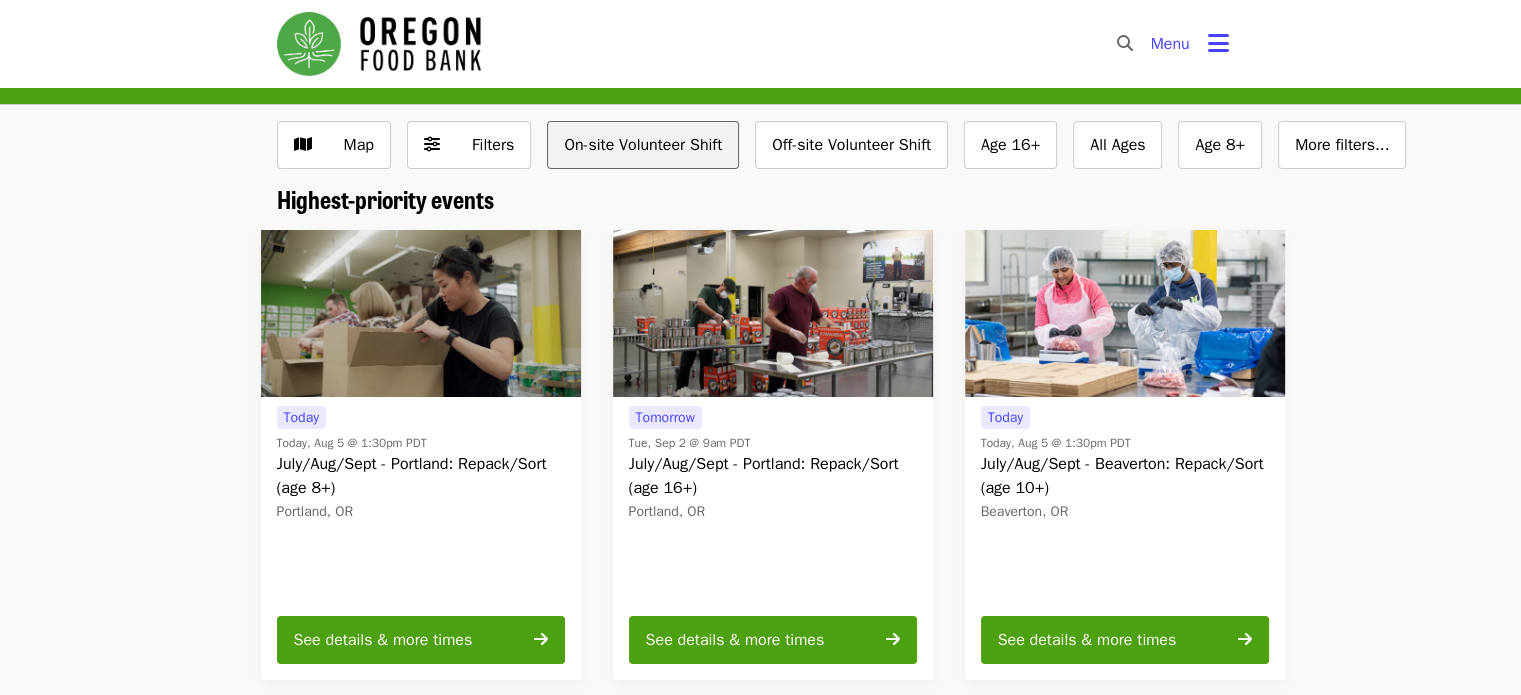 click on "On-site Volunteer Shift" at bounding box center (643, 145) 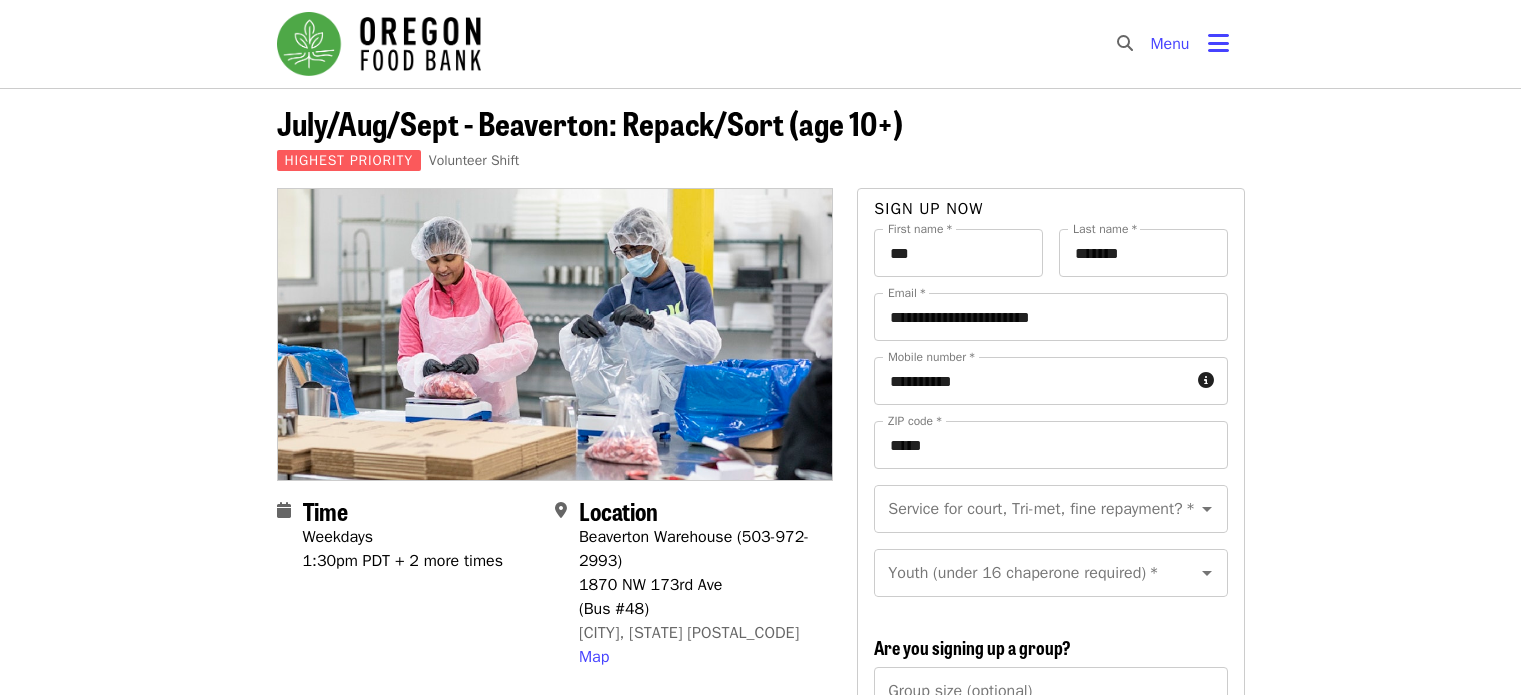 scroll, scrollTop: 0, scrollLeft: 0, axis: both 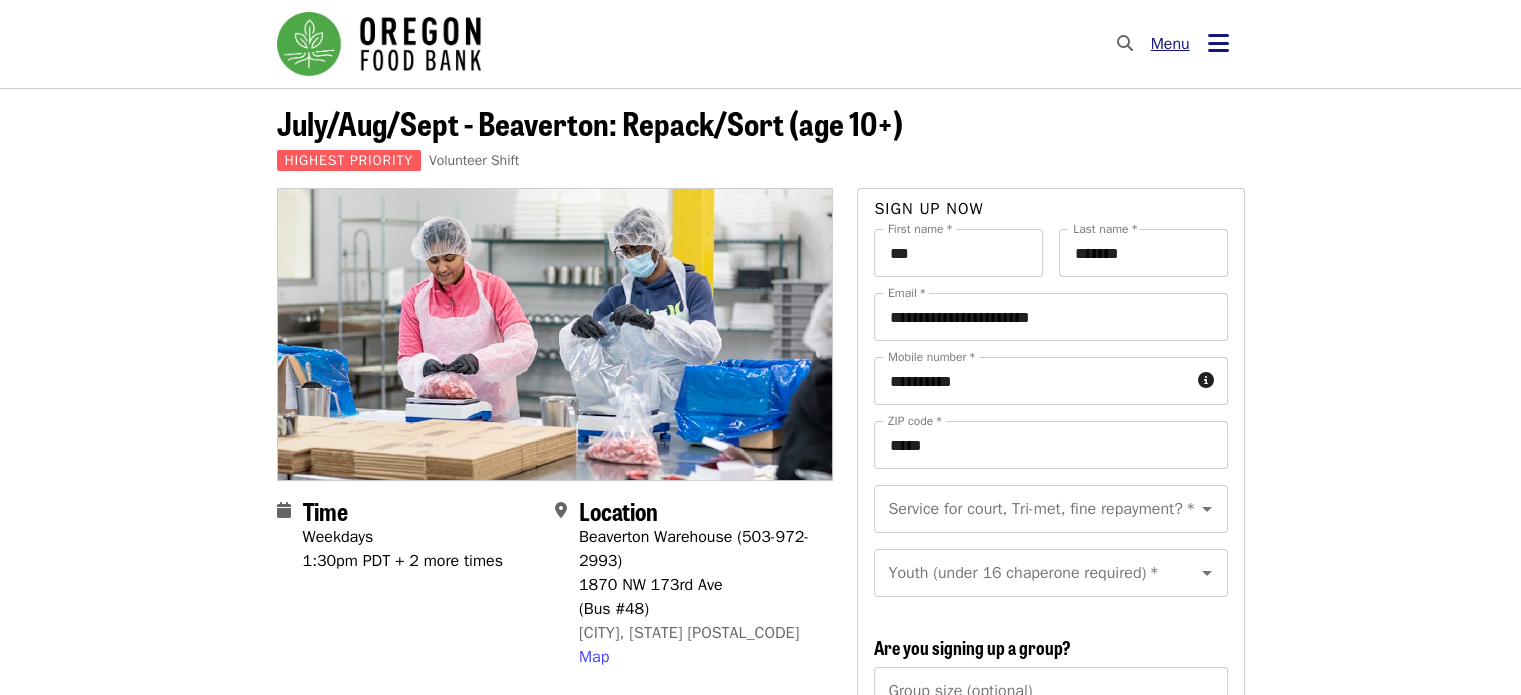 click at bounding box center (1218, 43) 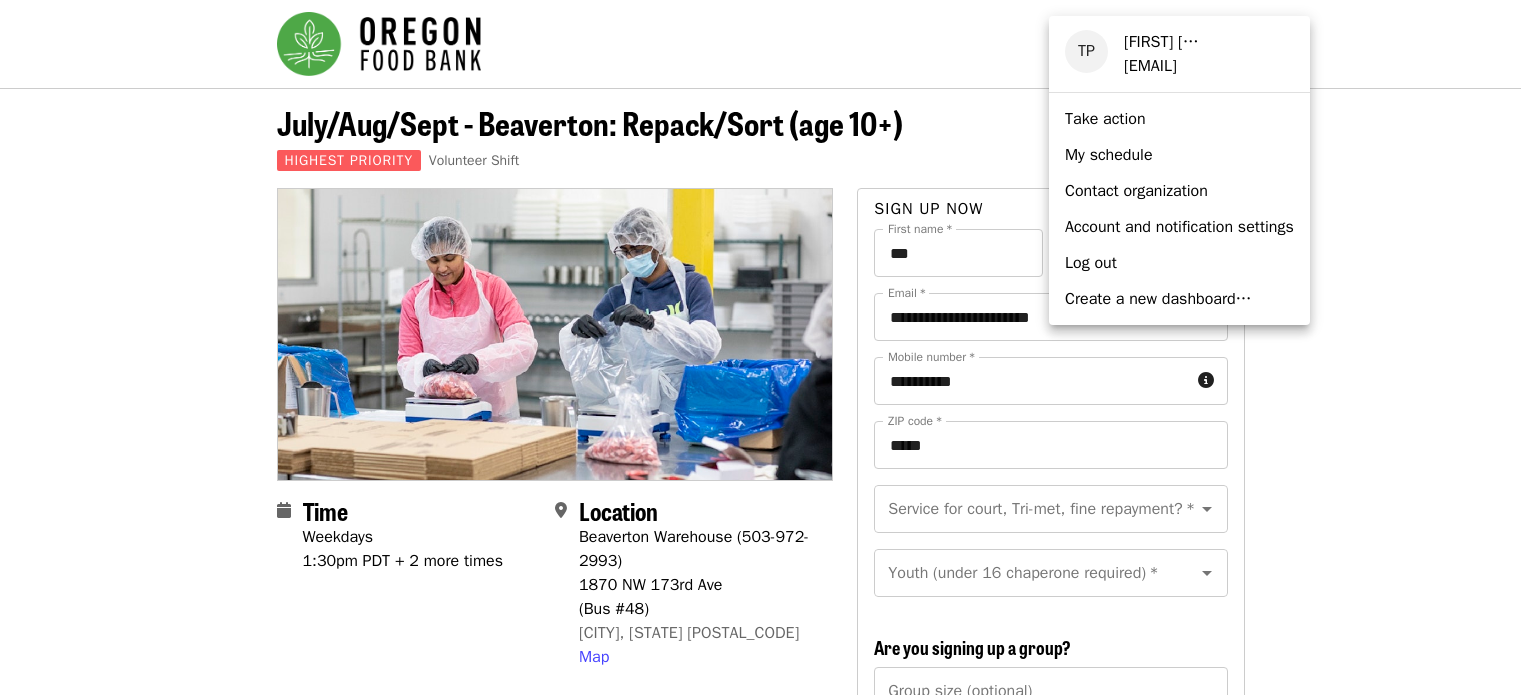 click on "My schedule" at bounding box center [1109, 155] 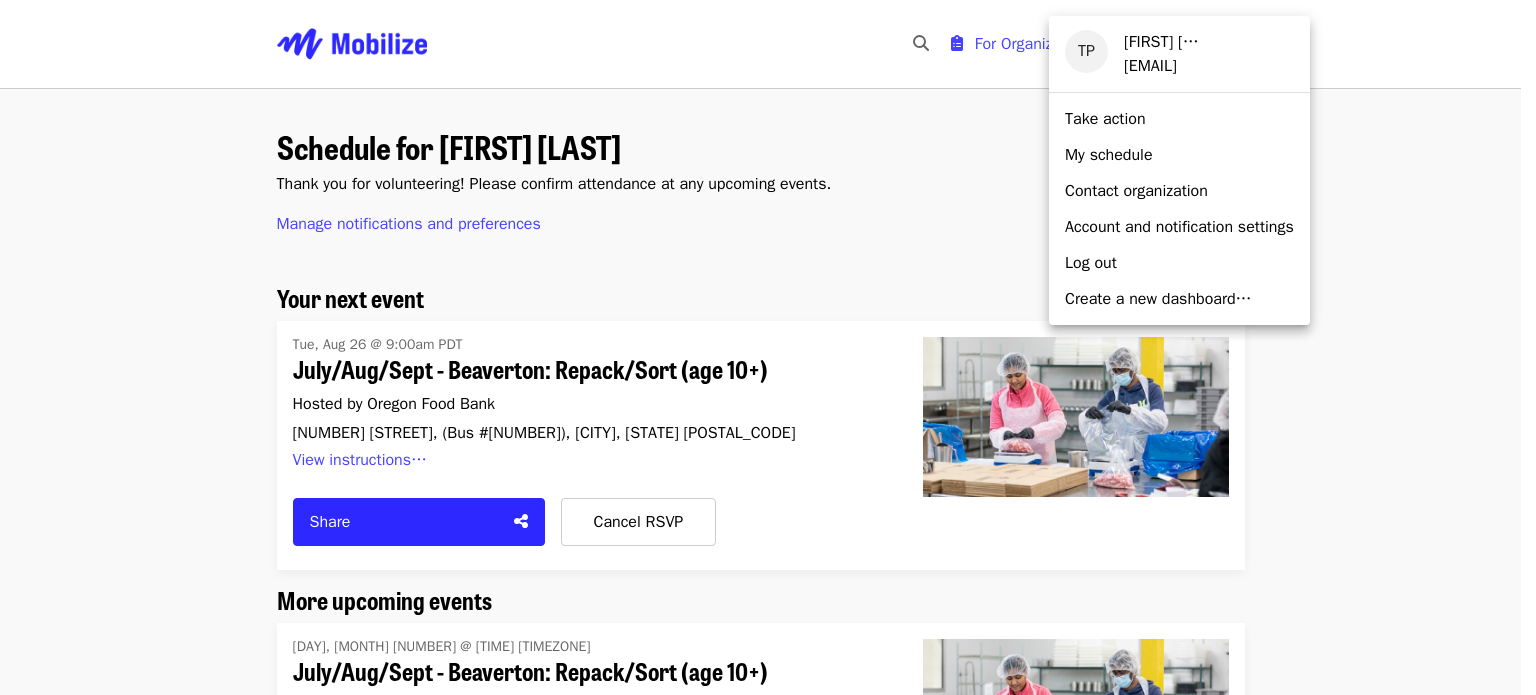 click at bounding box center [768, 347] 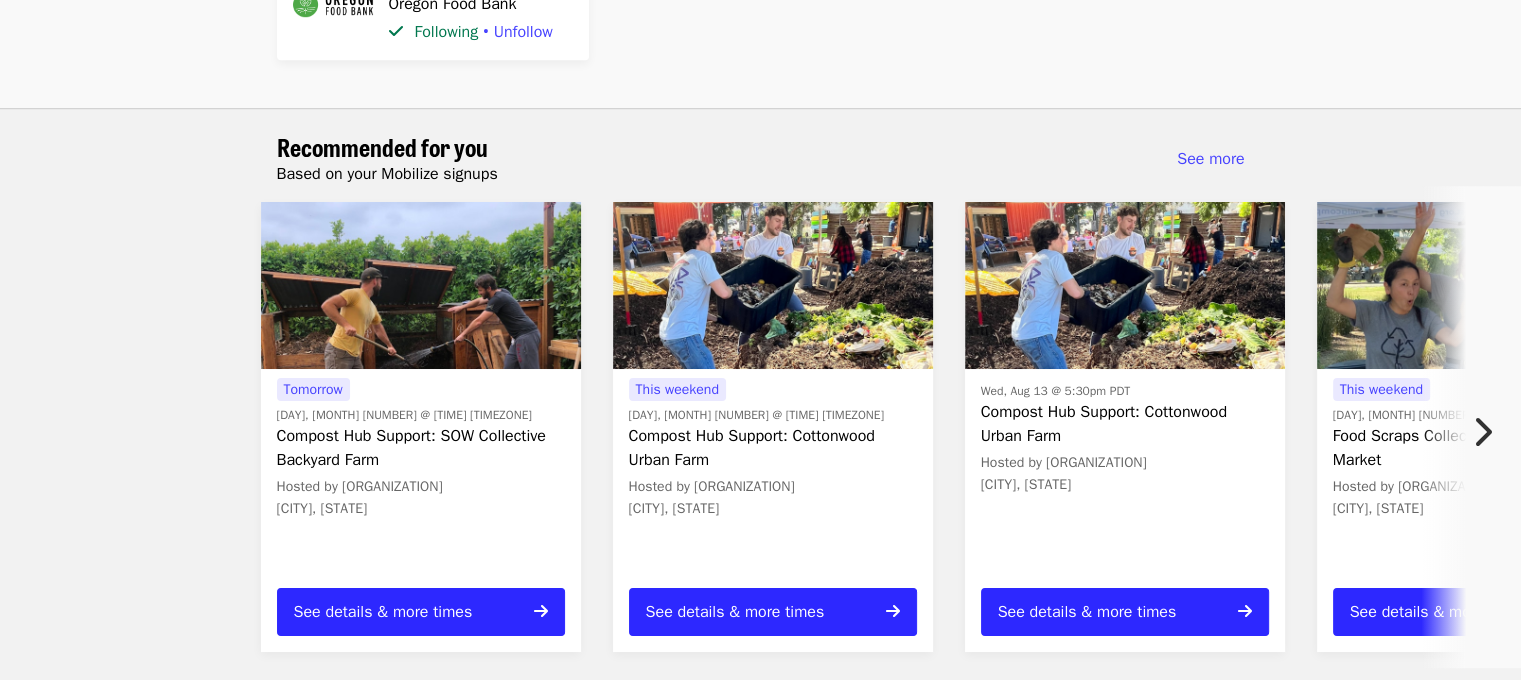 scroll, scrollTop: 1600, scrollLeft: 0, axis: vertical 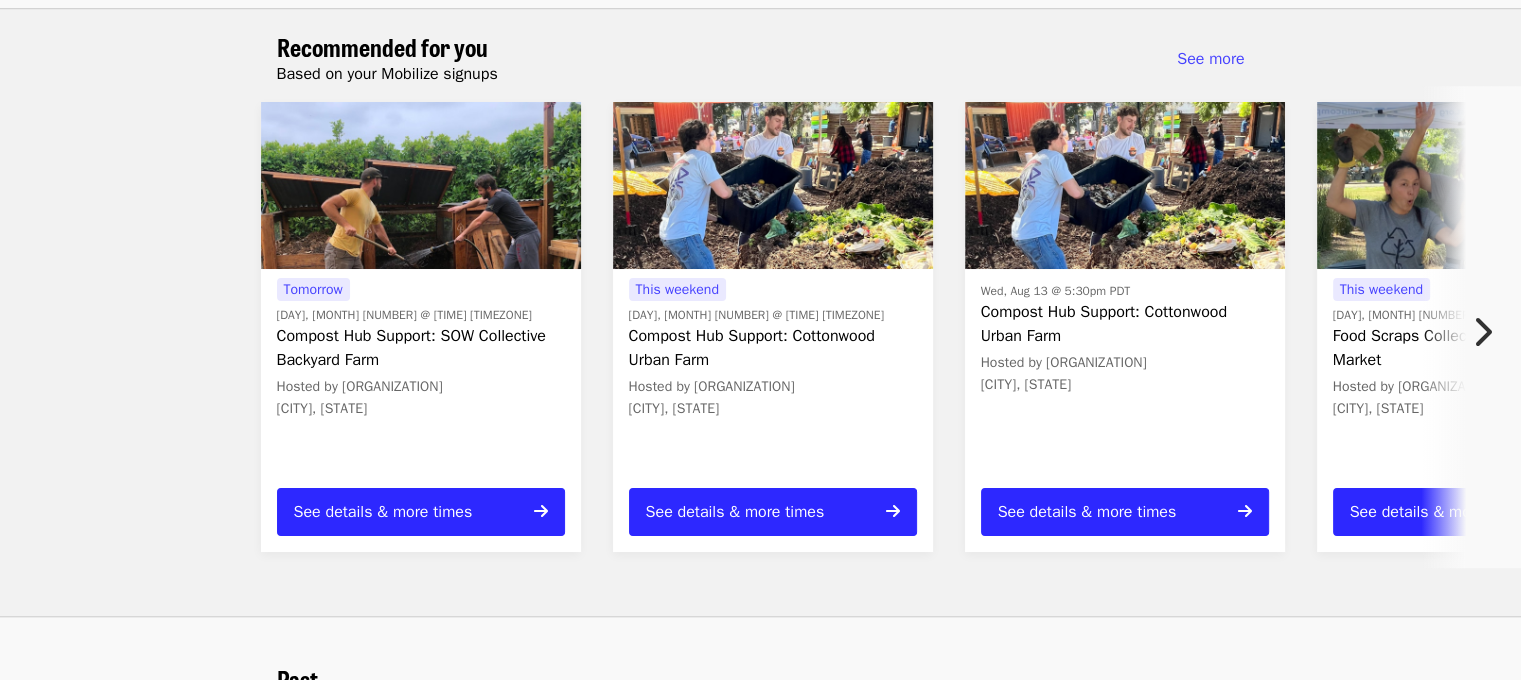 click at bounding box center (1482, 332) 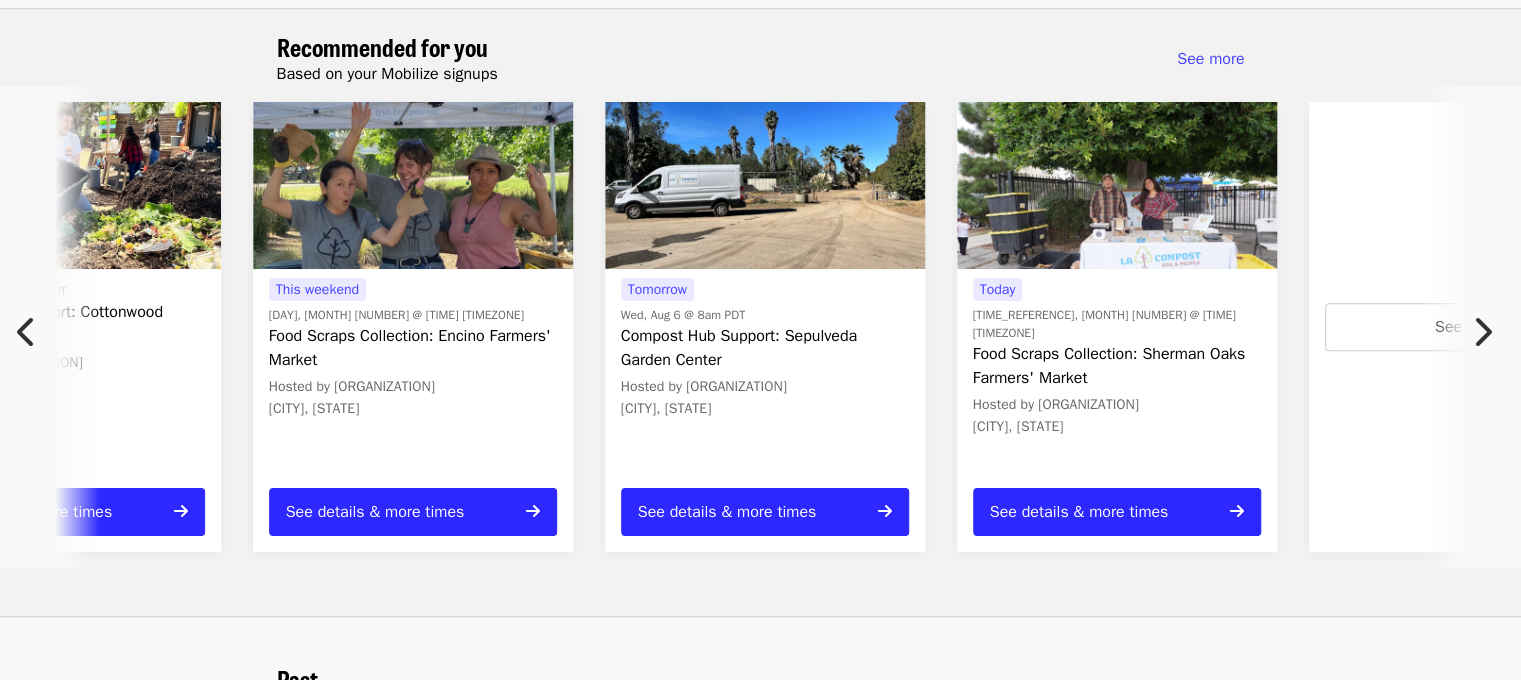 scroll, scrollTop: 0, scrollLeft: 1076, axis: horizontal 